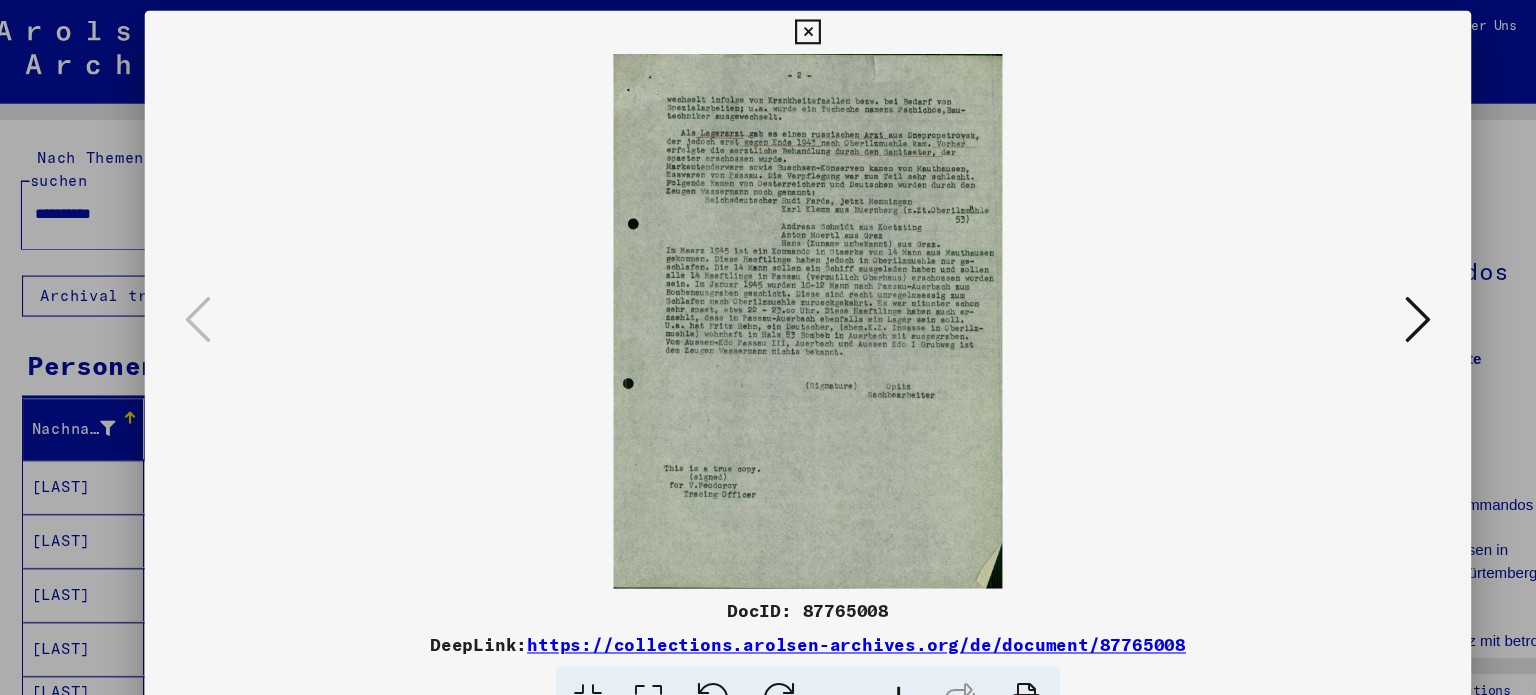 scroll, scrollTop: 0, scrollLeft: 0, axis: both 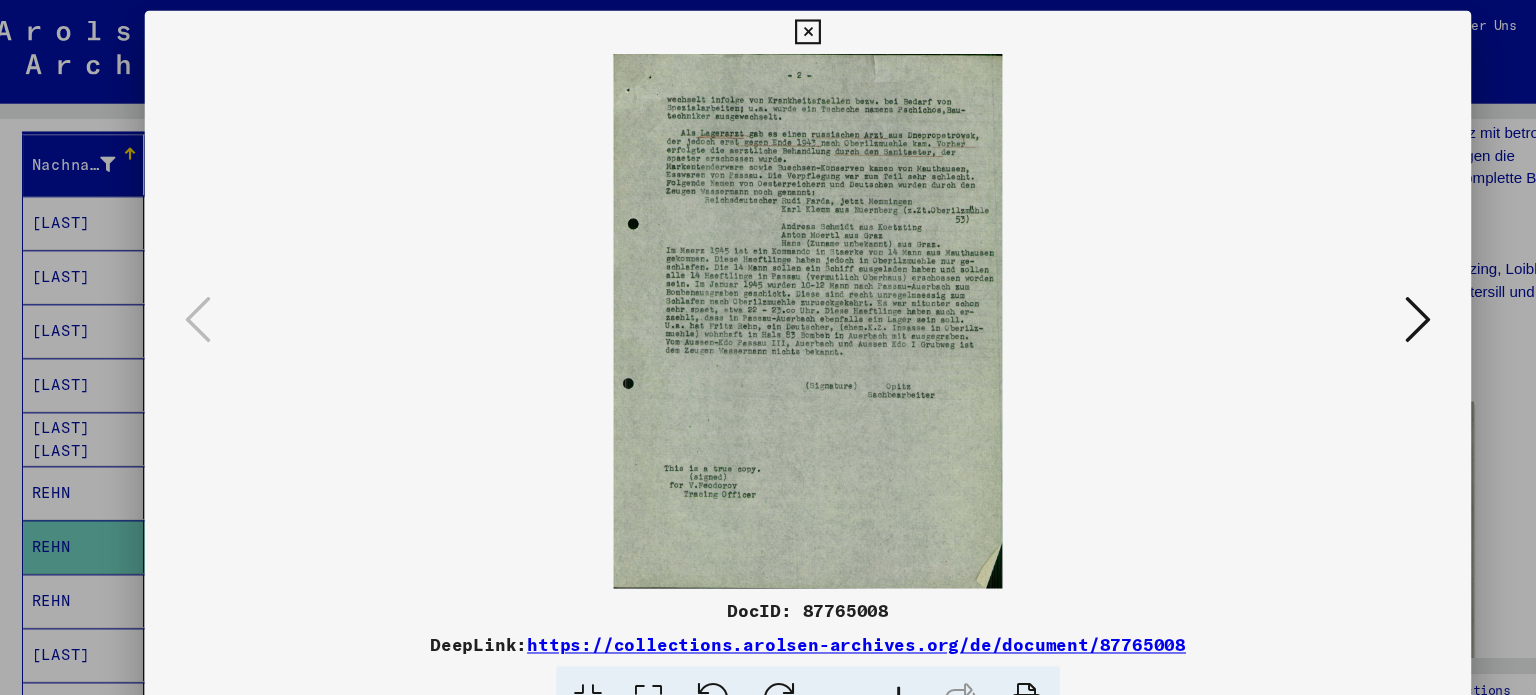 click at bounding box center [767, 30] 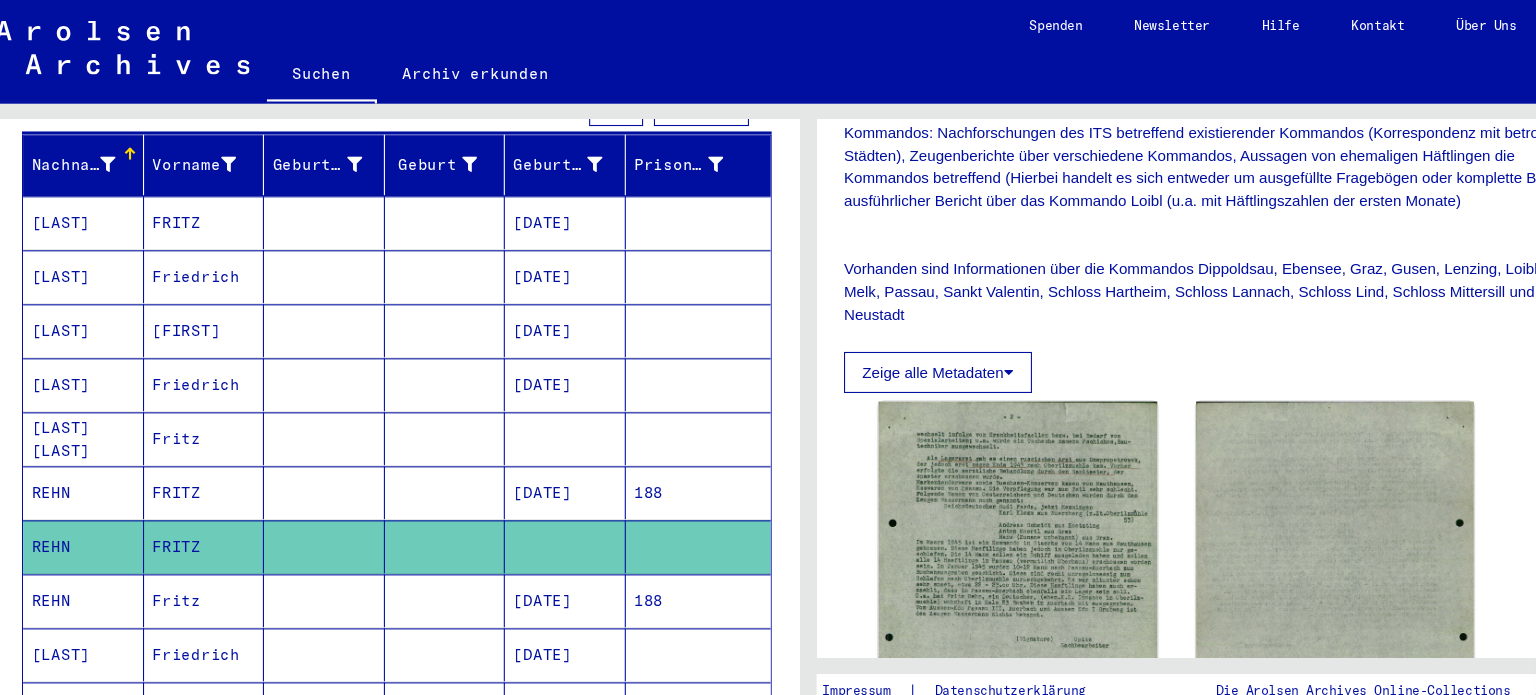 click on "[DATE]" at bounding box center (543, 506) 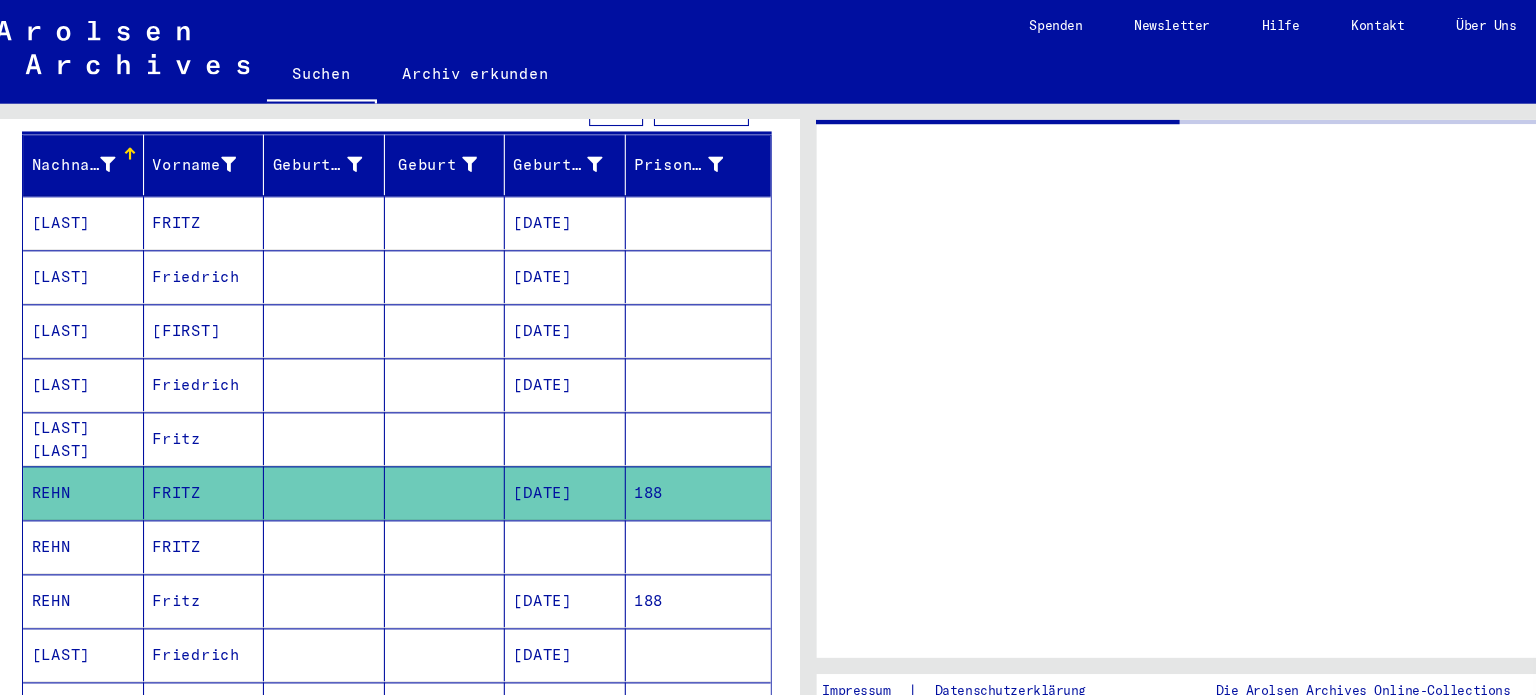 scroll, scrollTop: 0, scrollLeft: 0, axis: both 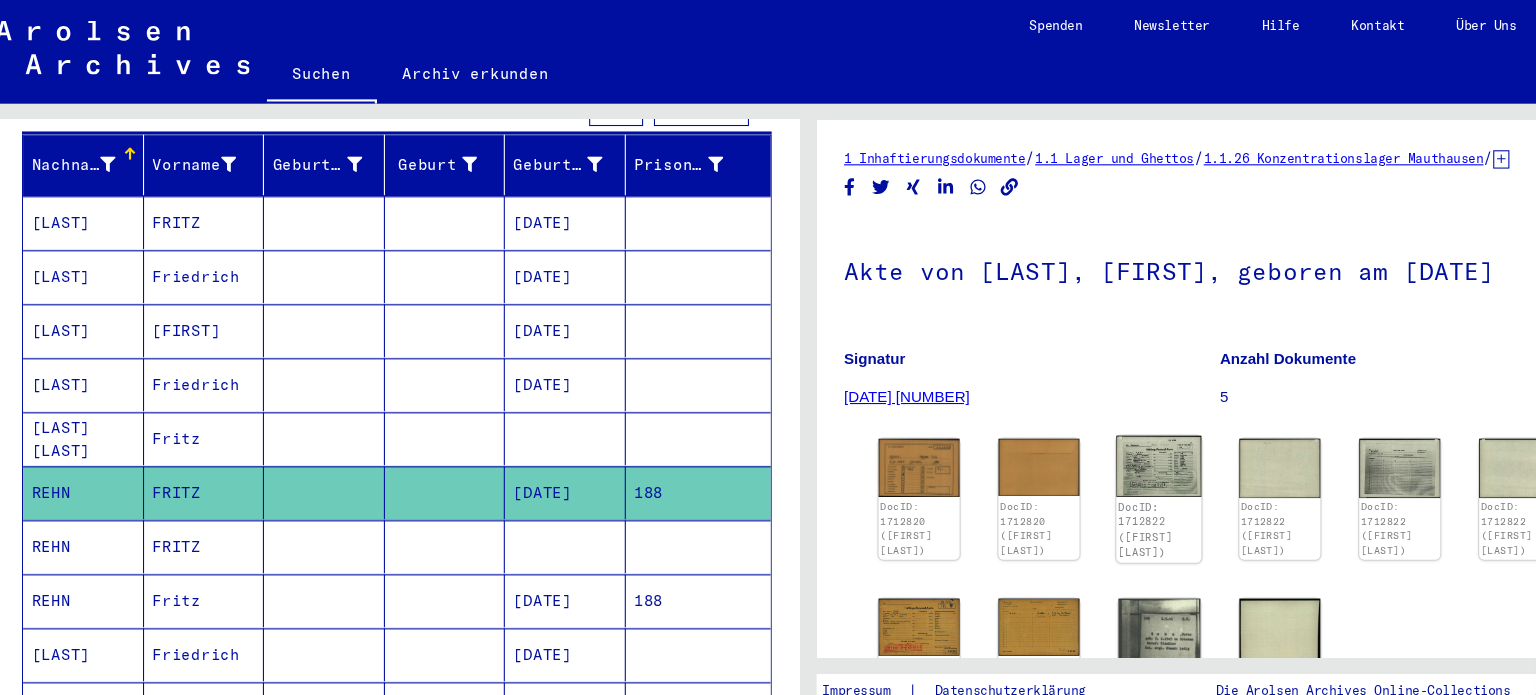 click 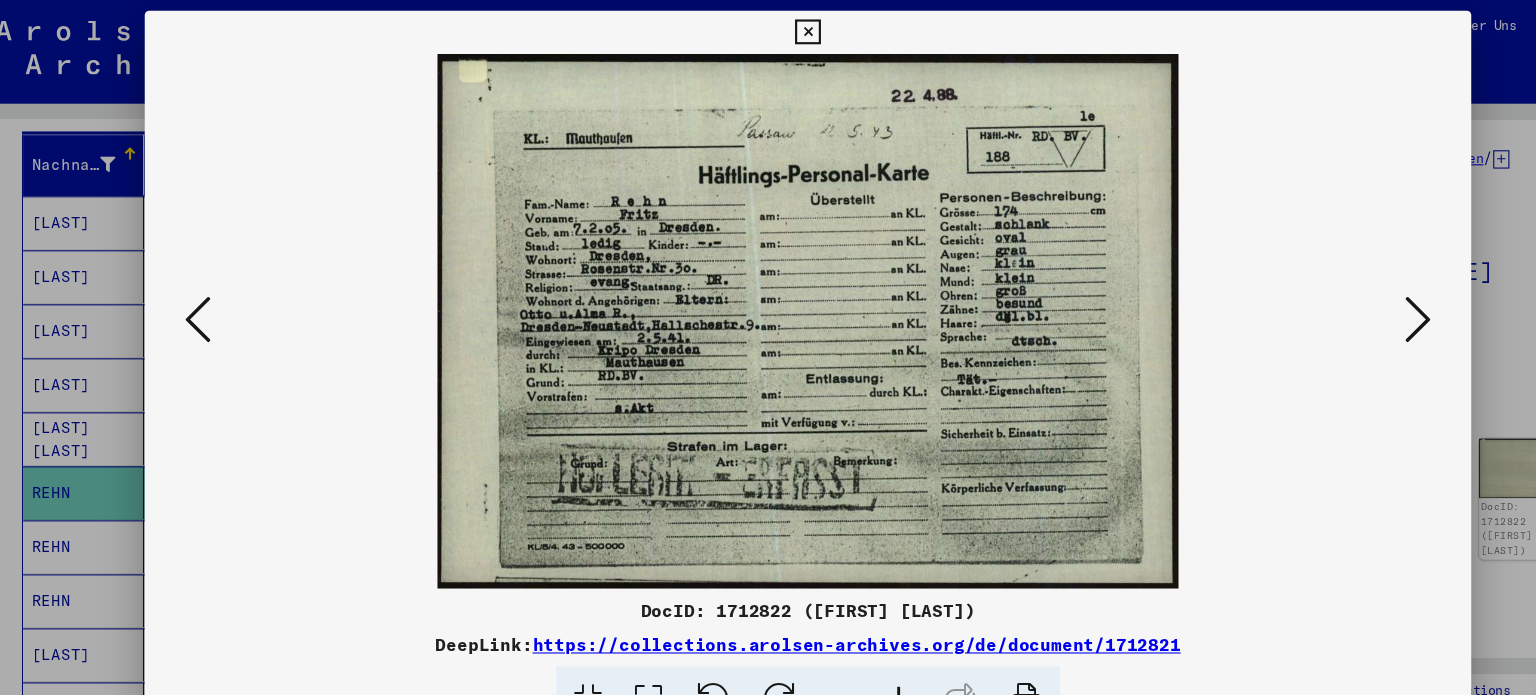click at bounding box center [1332, 296] 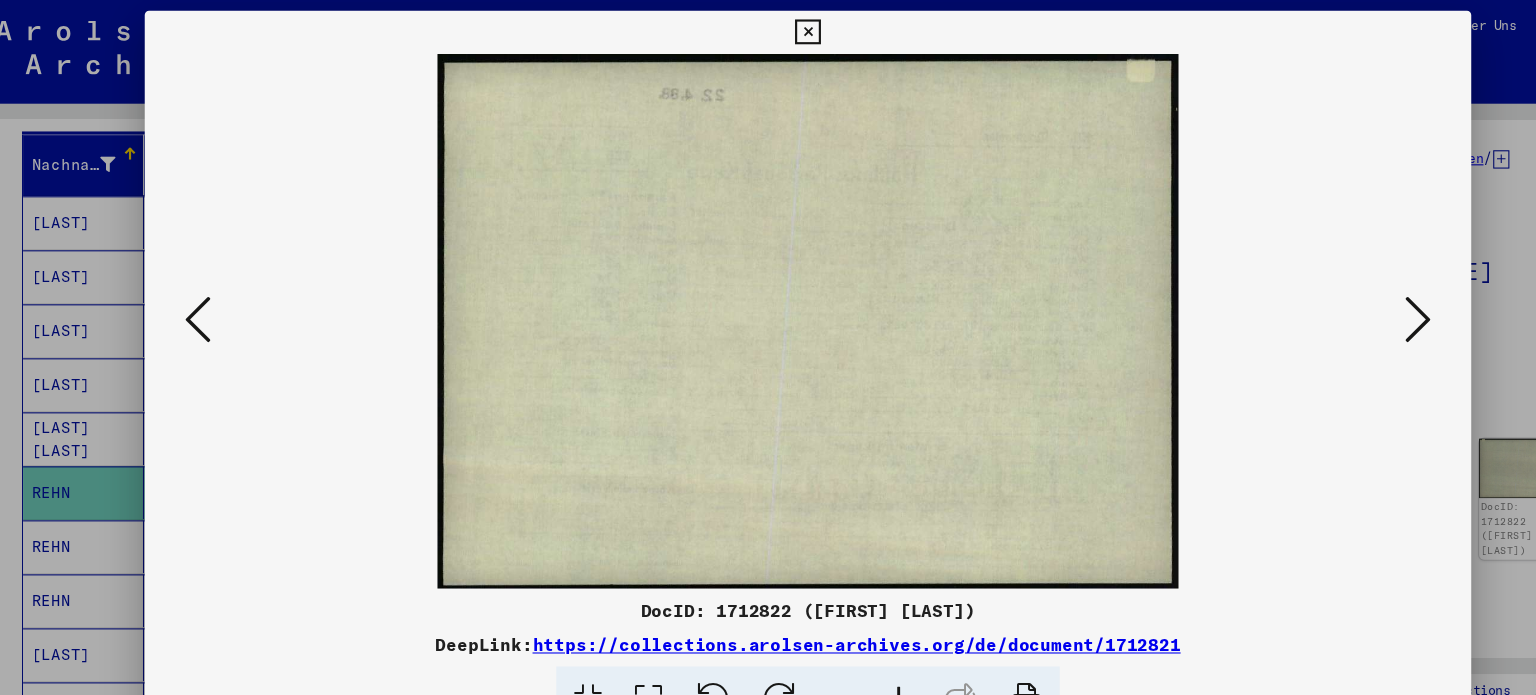 click at bounding box center [1332, 296] 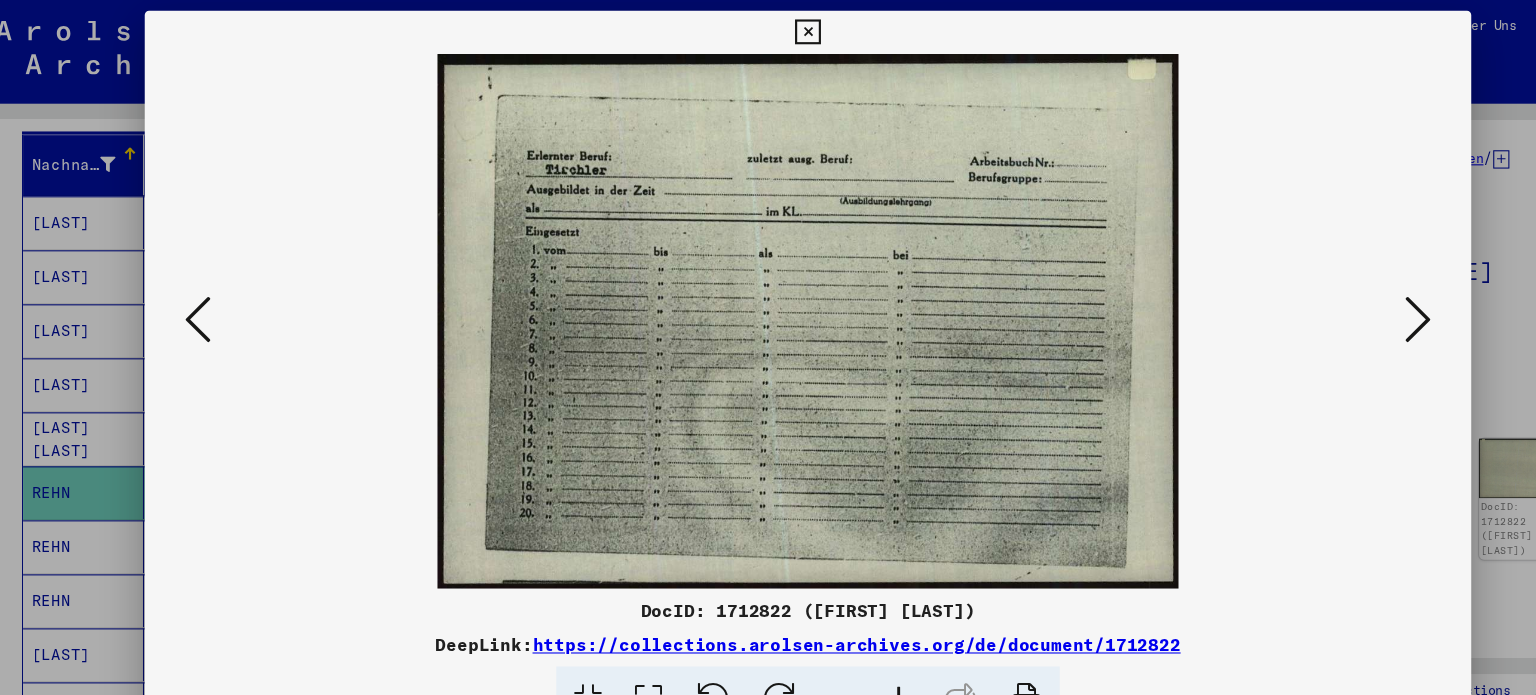 click at bounding box center [1332, 296] 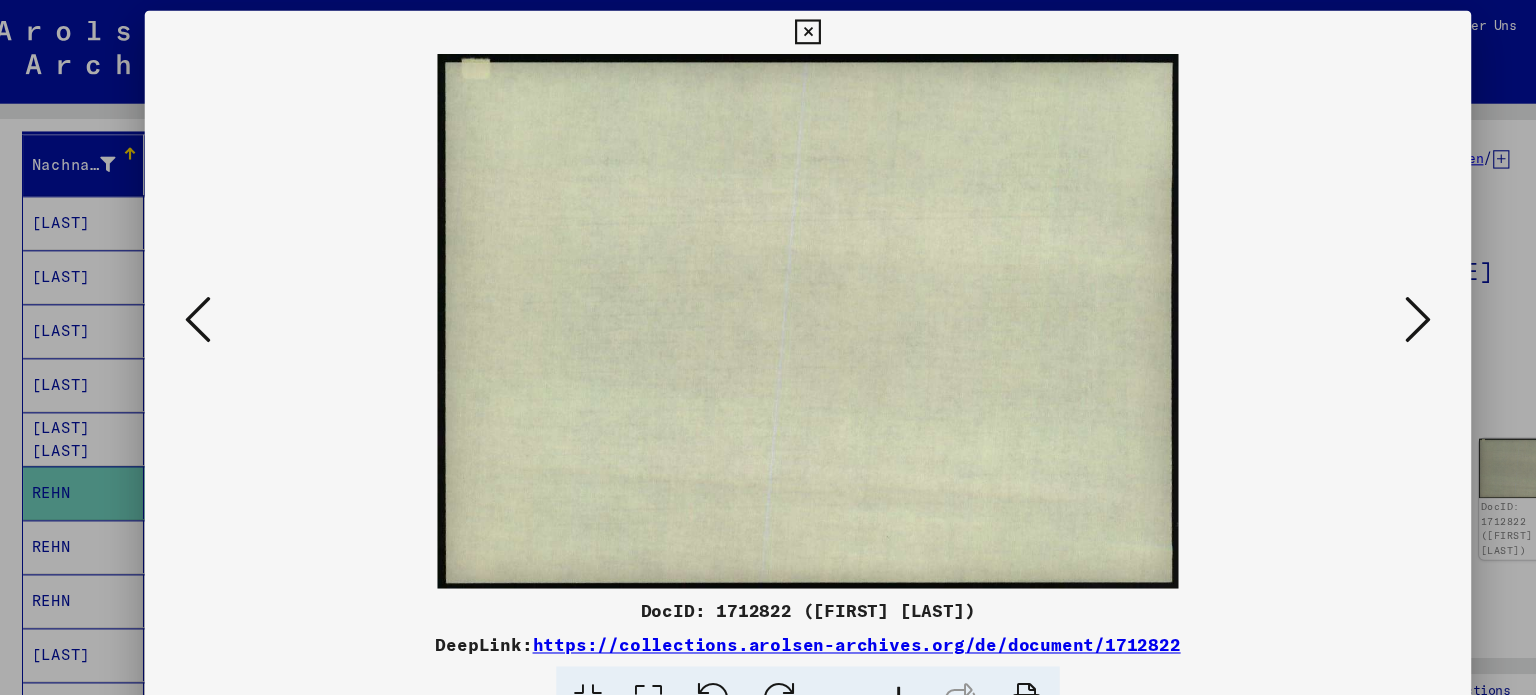 click at bounding box center (1332, 296) 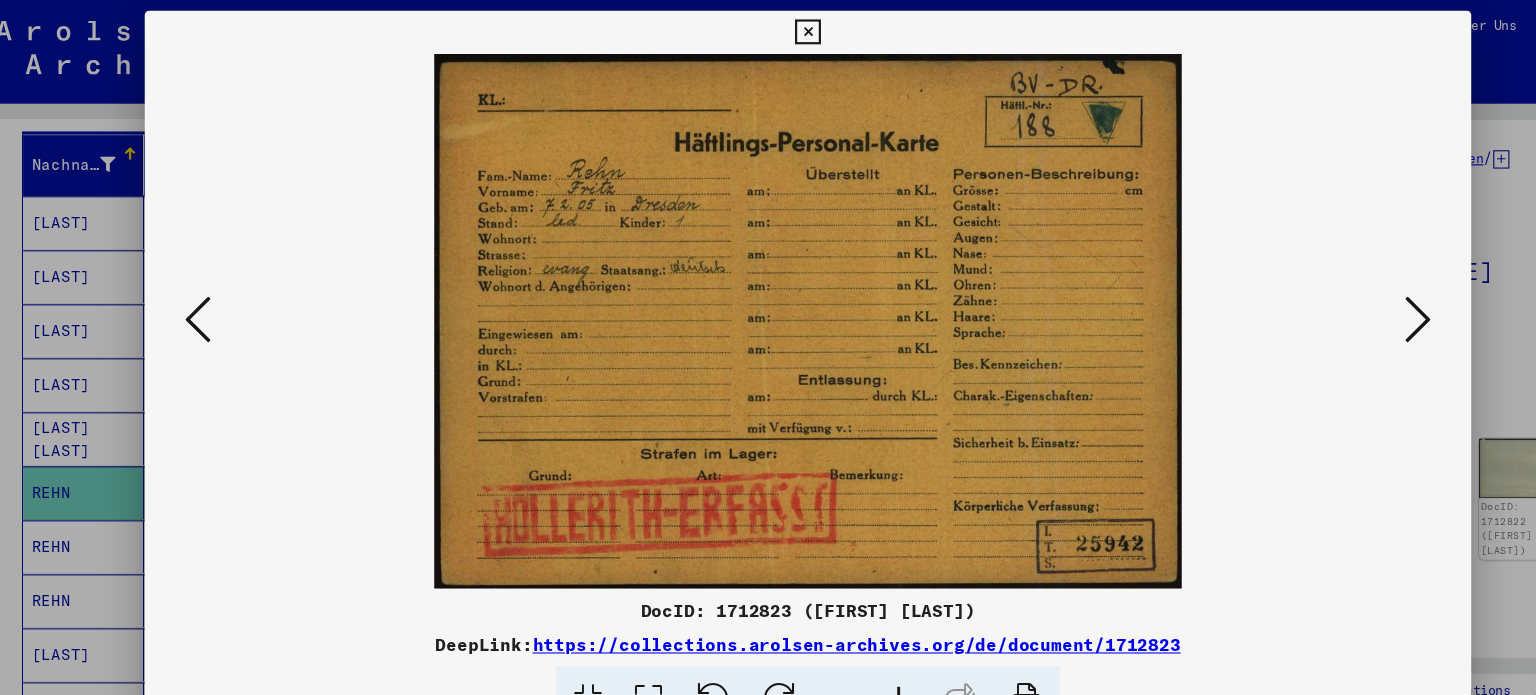 click at bounding box center (1332, 296) 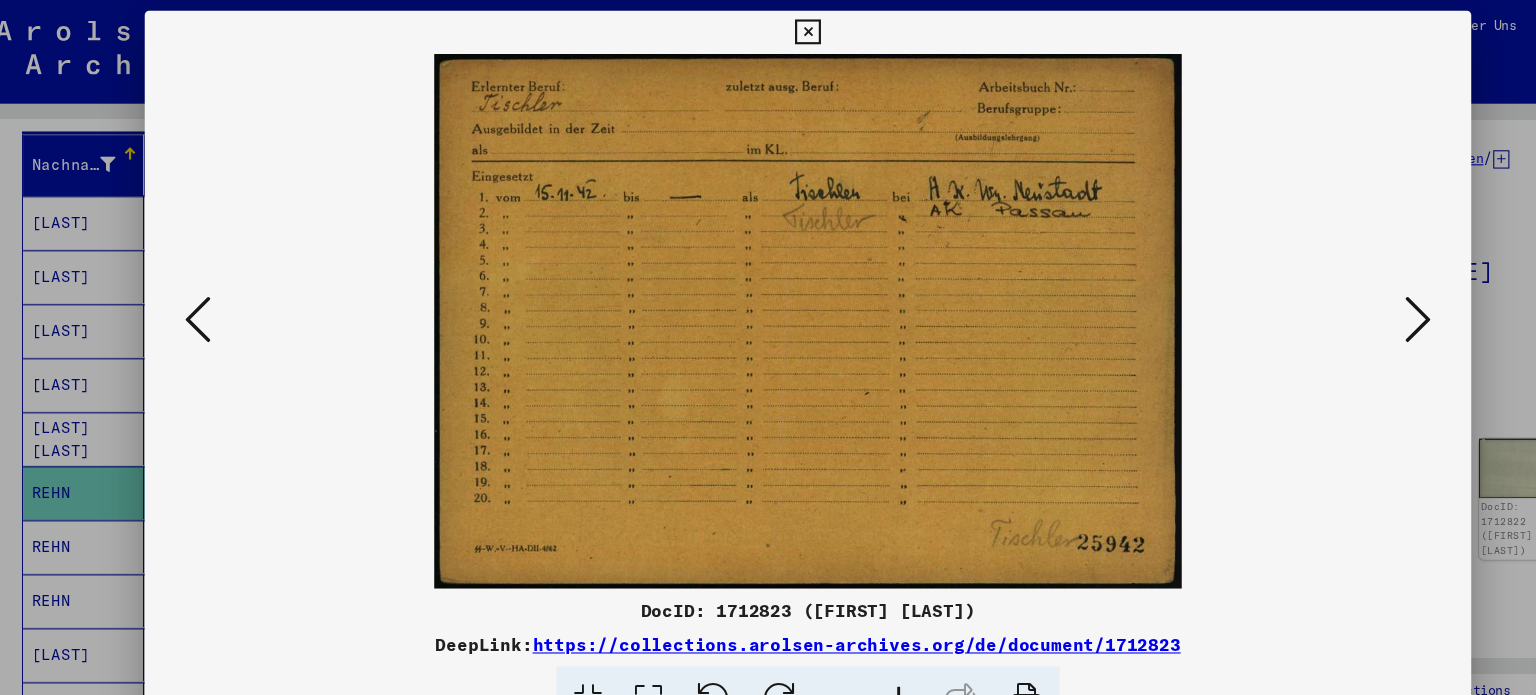 click at bounding box center (204, 296) 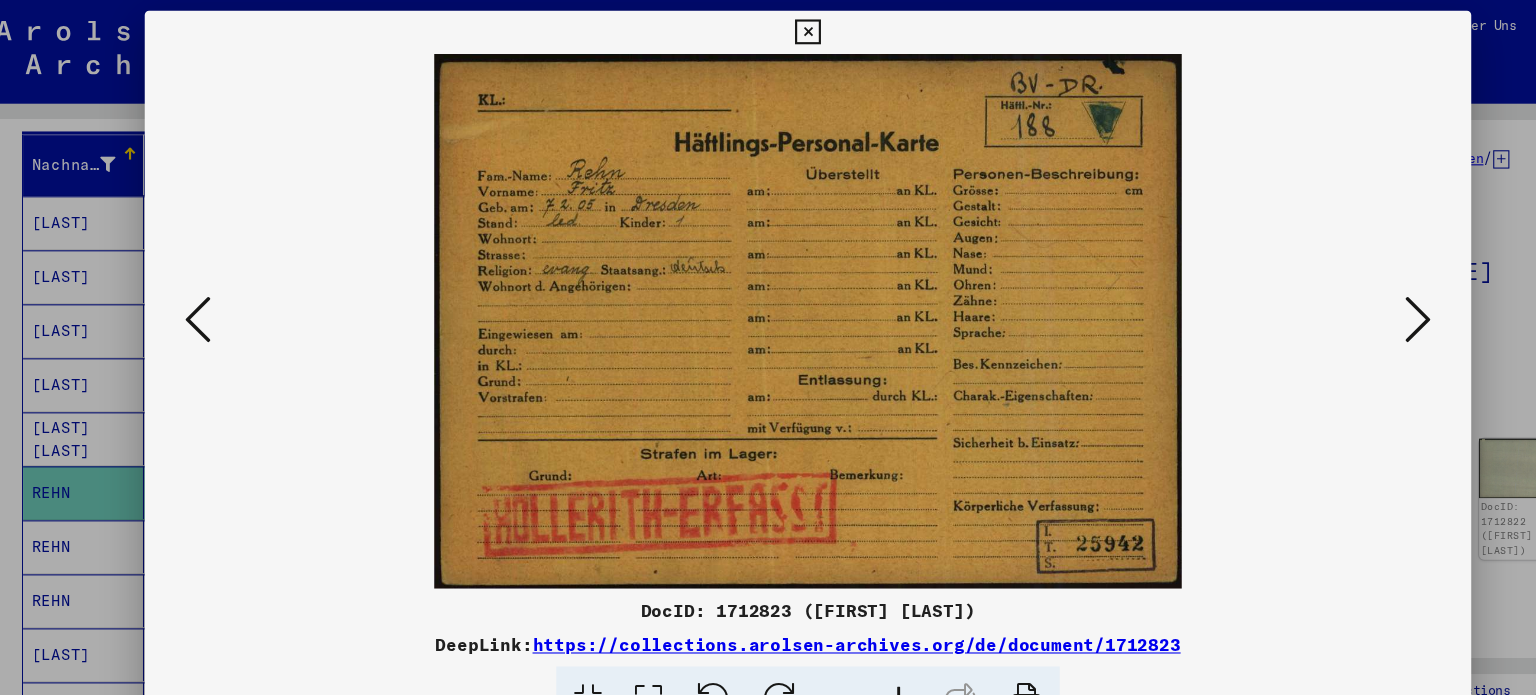 click at bounding box center (204, 296) 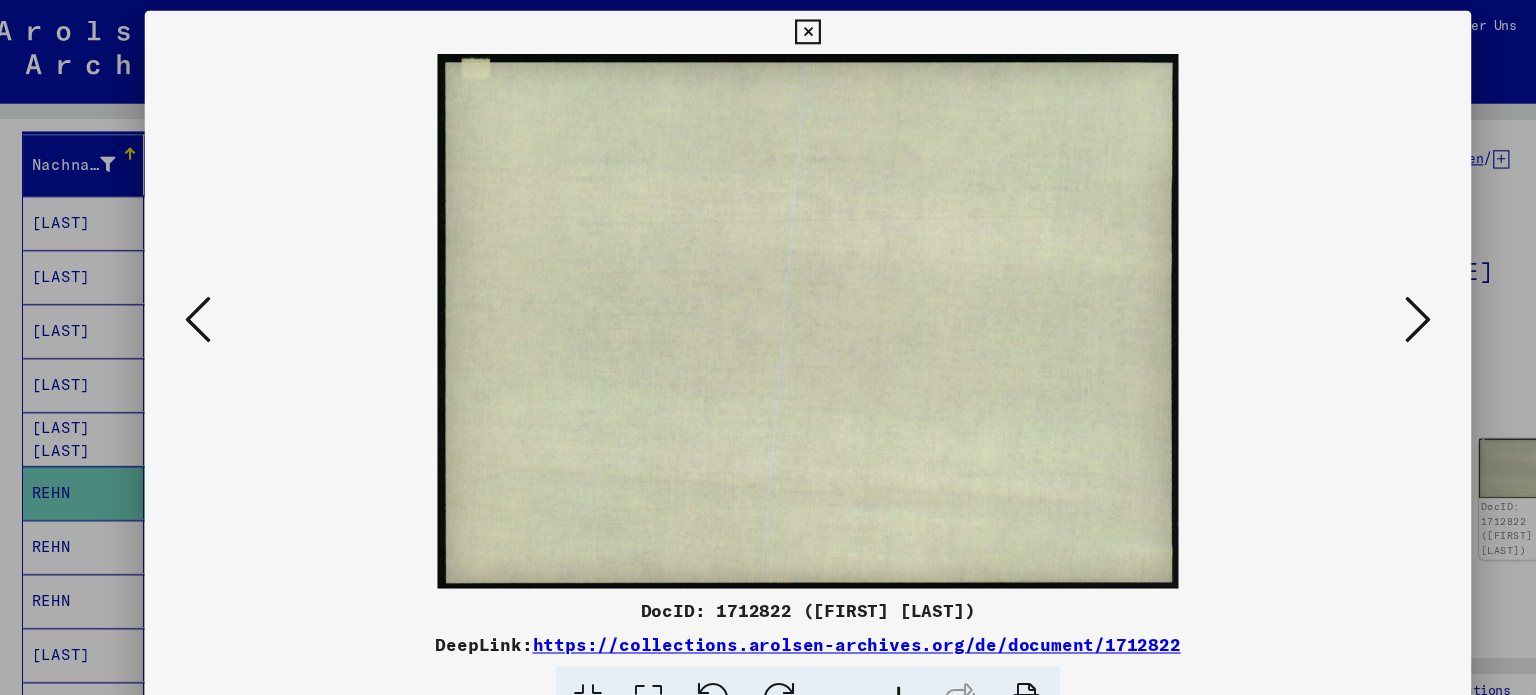 click at bounding box center [204, 296] 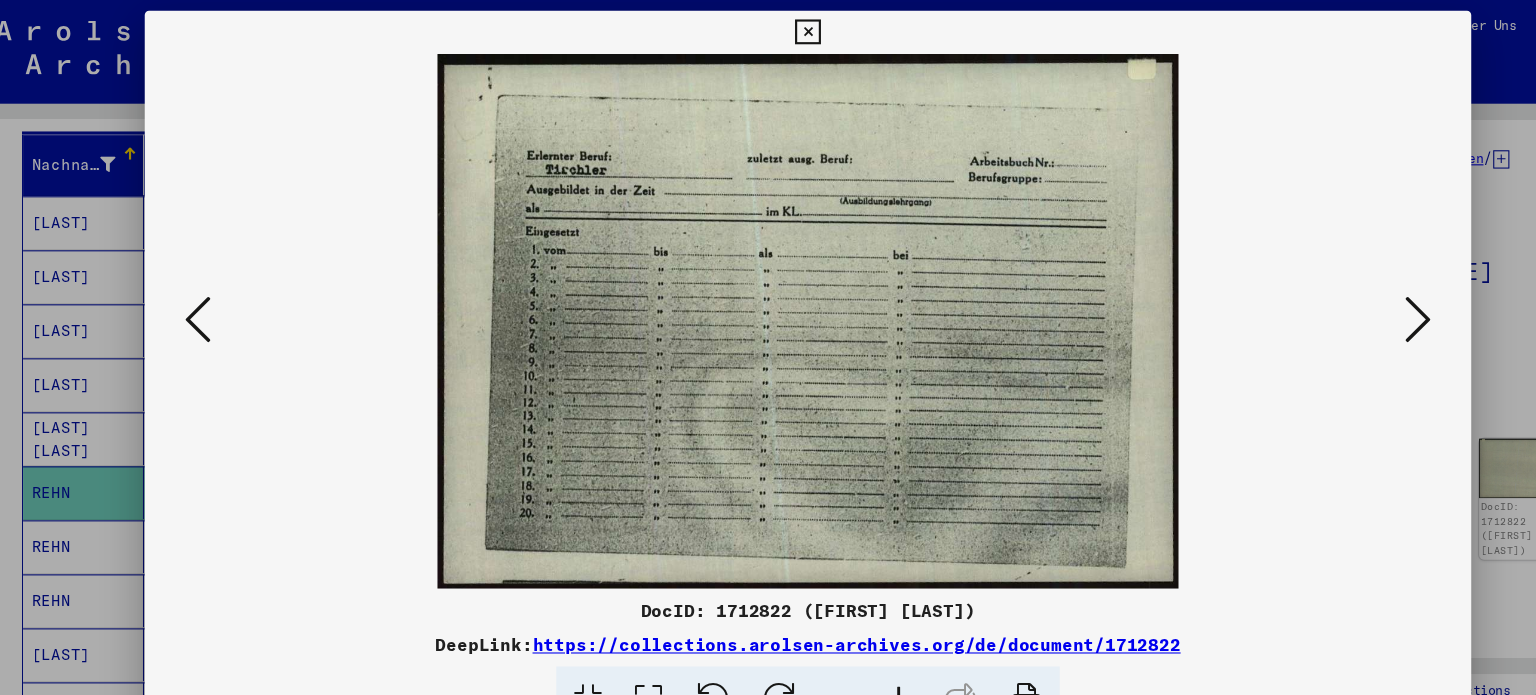 click at bounding box center [204, 296] 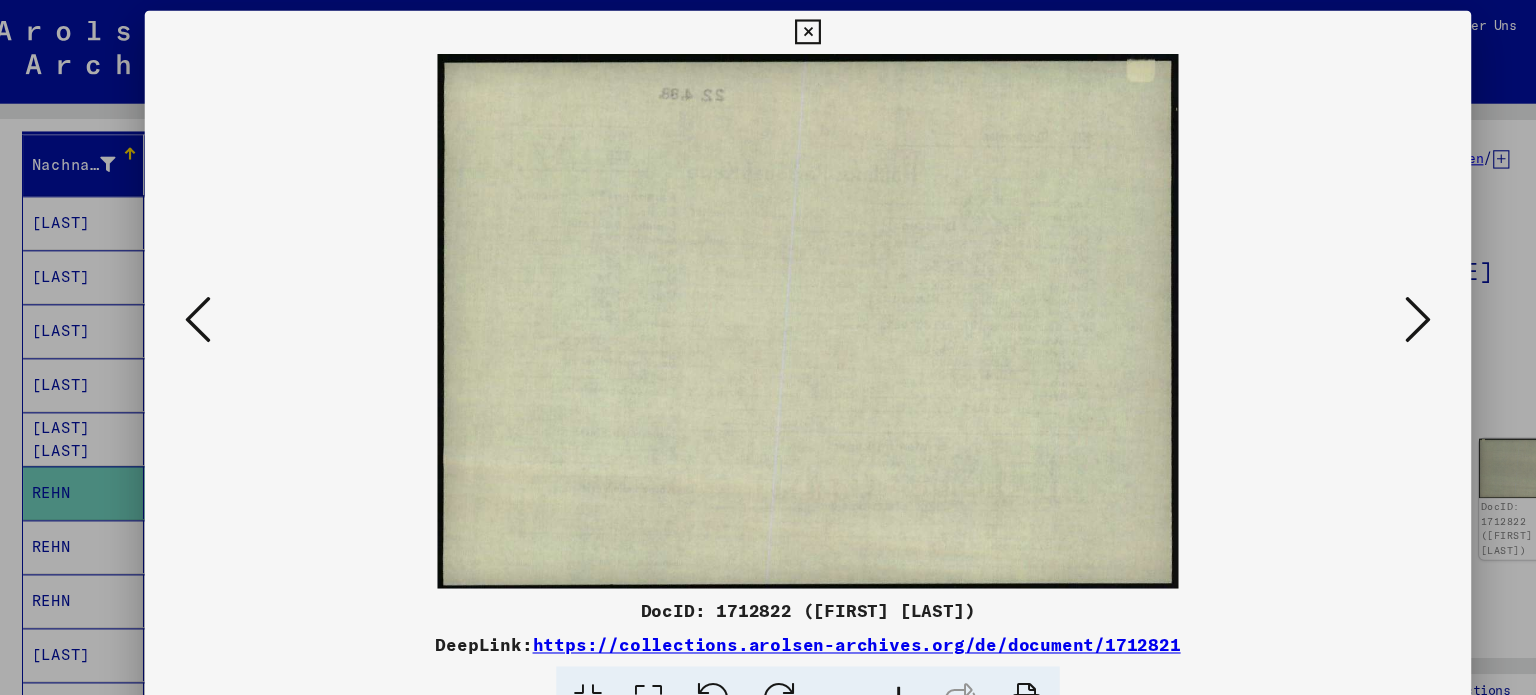 click at bounding box center (204, 296) 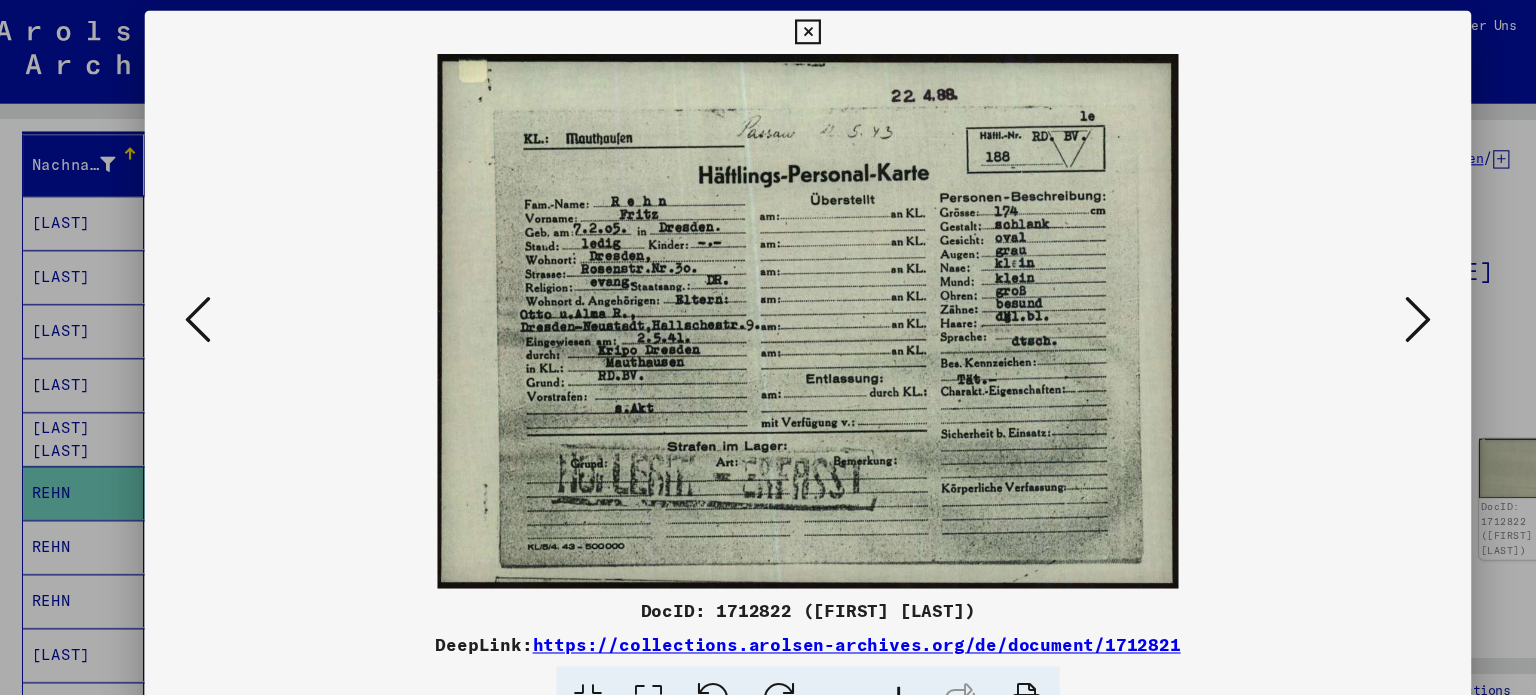 click at bounding box center [1332, 296] 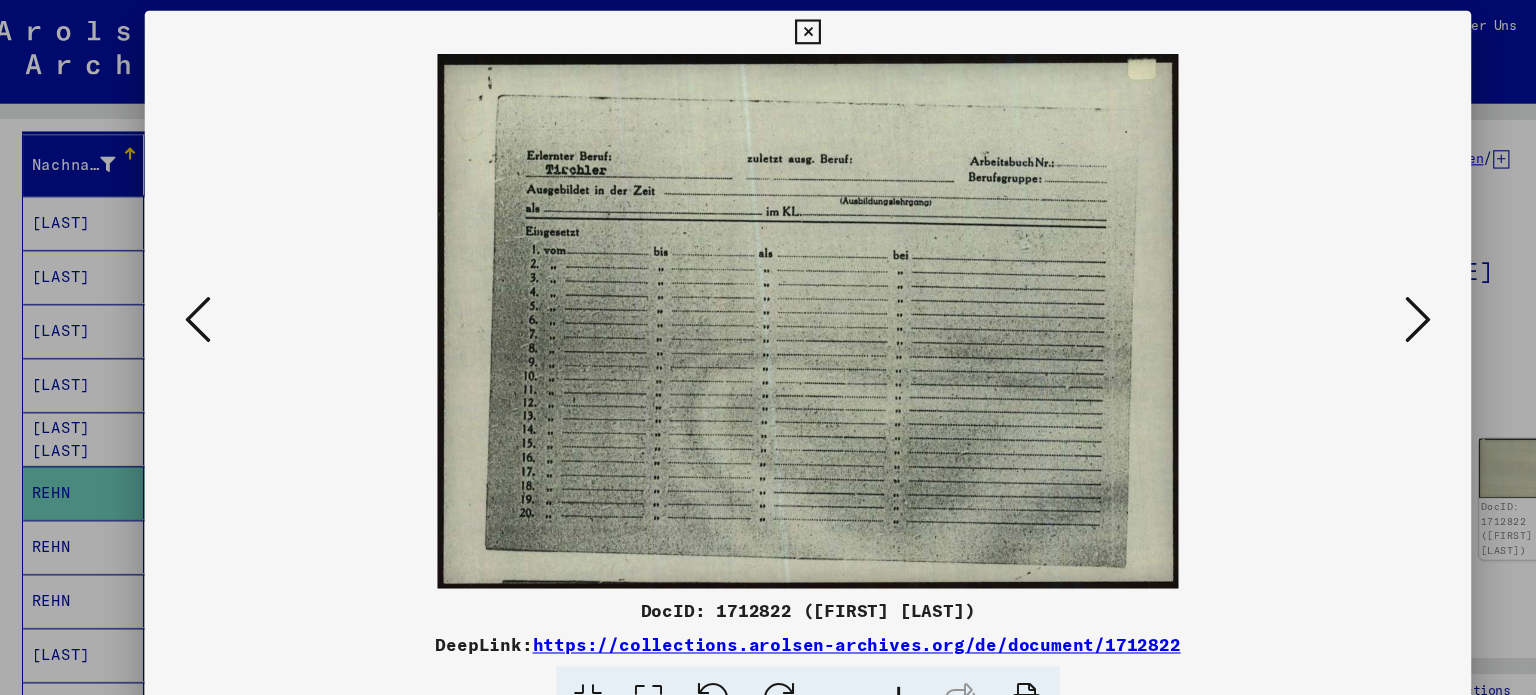 click at bounding box center [1332, 296] 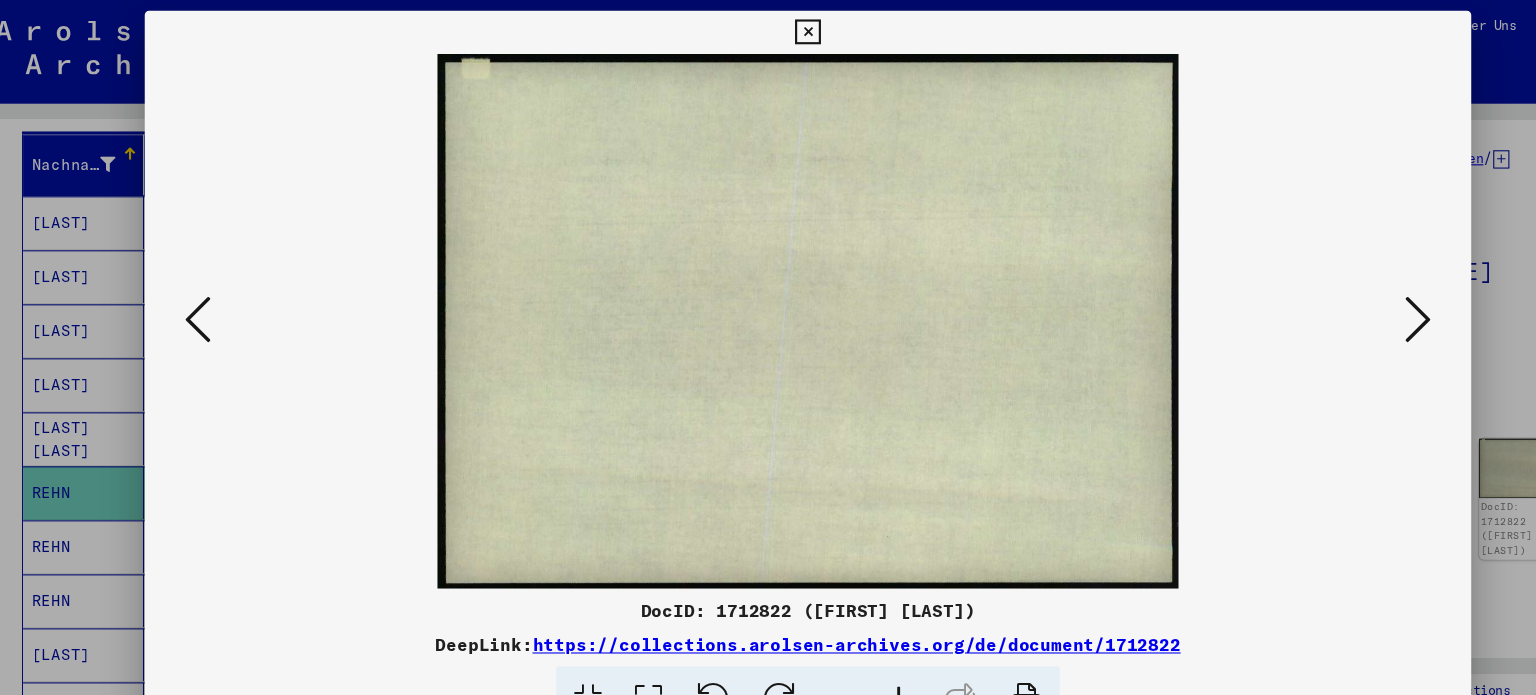 click at bounding box center (1332, 296) 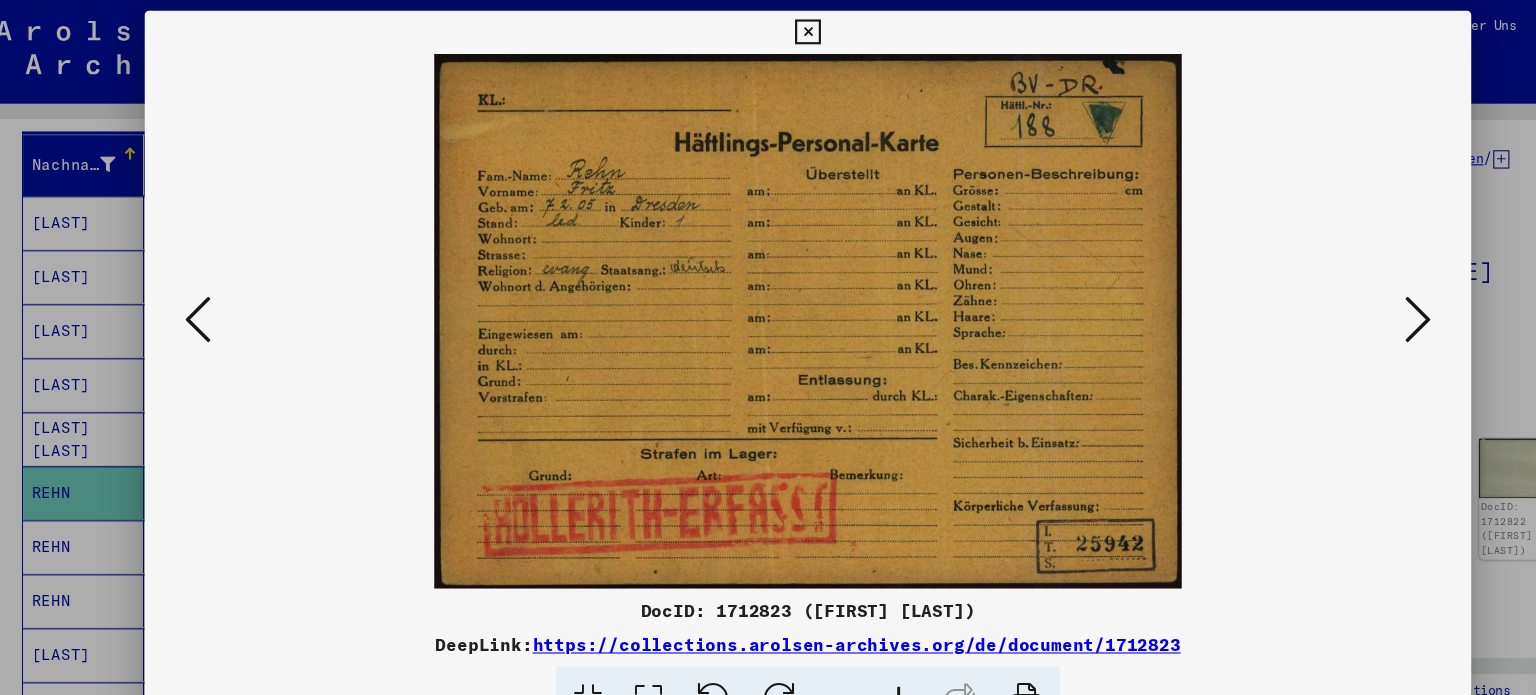 click at bounding box center (1332, 296) 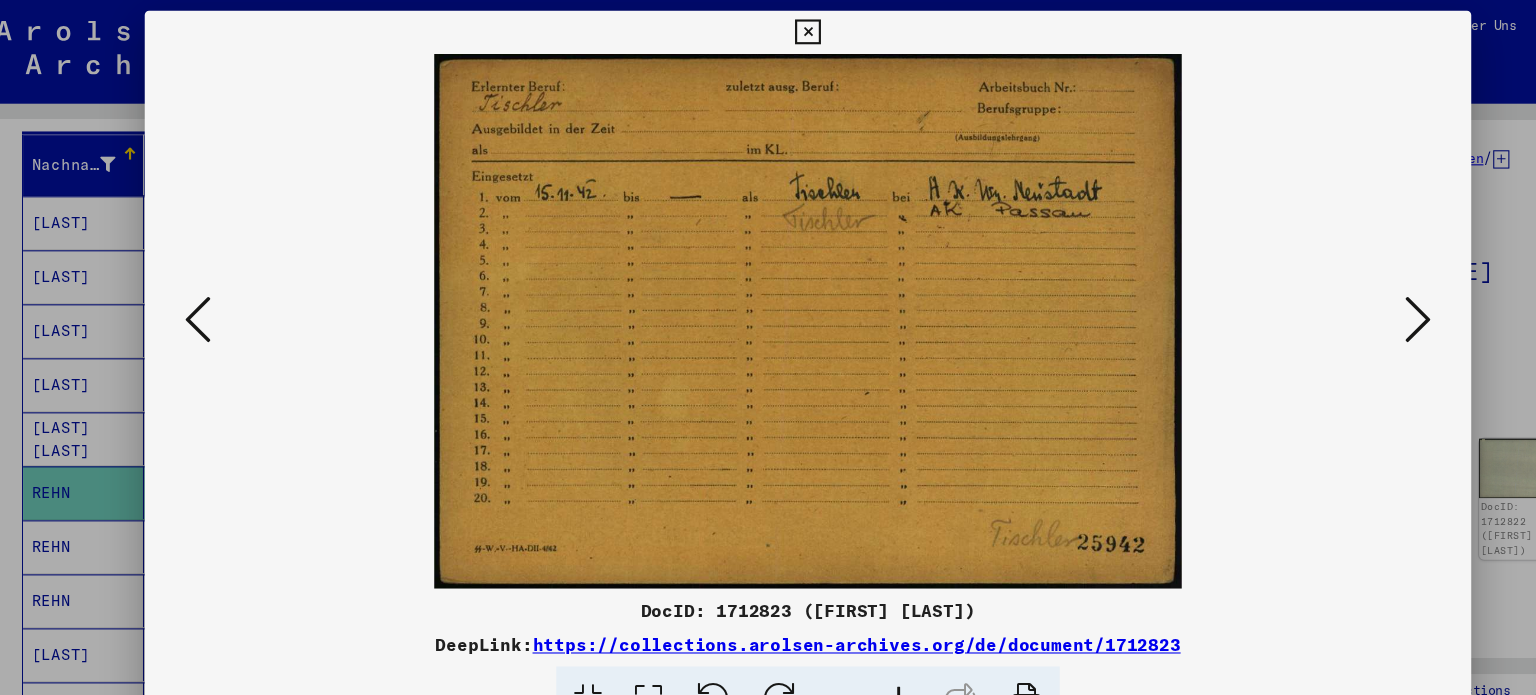click at bounding box center [204, 296] 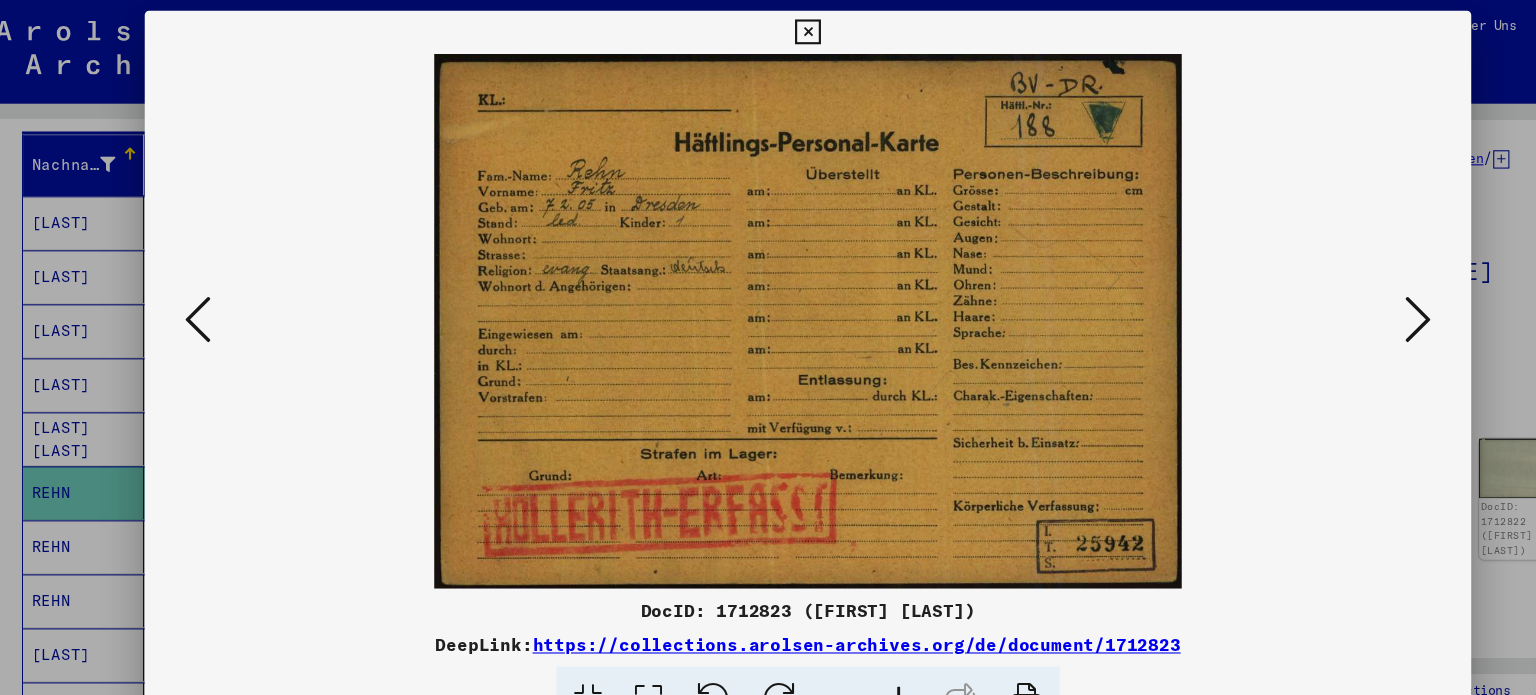 click at bounding box center [204, 296] 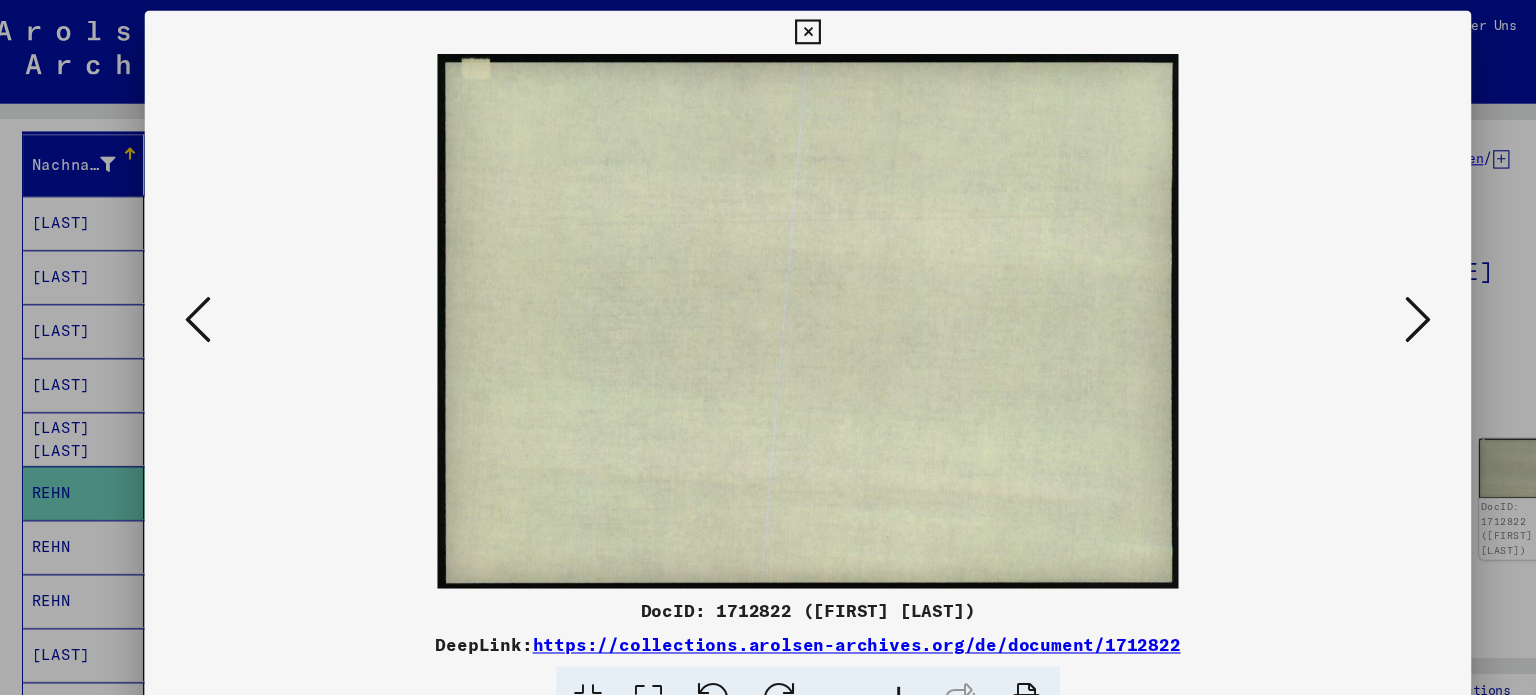 drag, startPoint x: 1352, startPoint y: 296, endPoint x: 1327, endPoint y: 303, distance: 25.96151 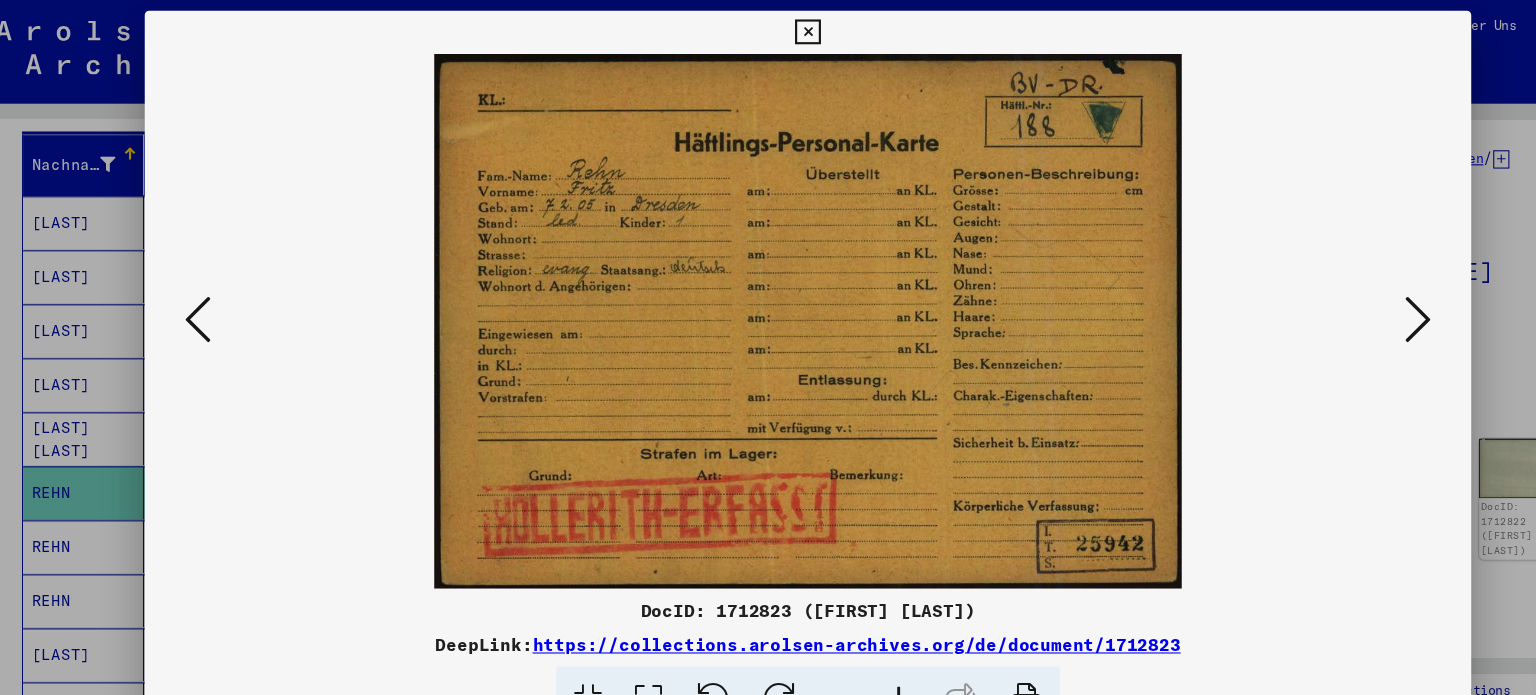 click at bounding box center (204, 296) 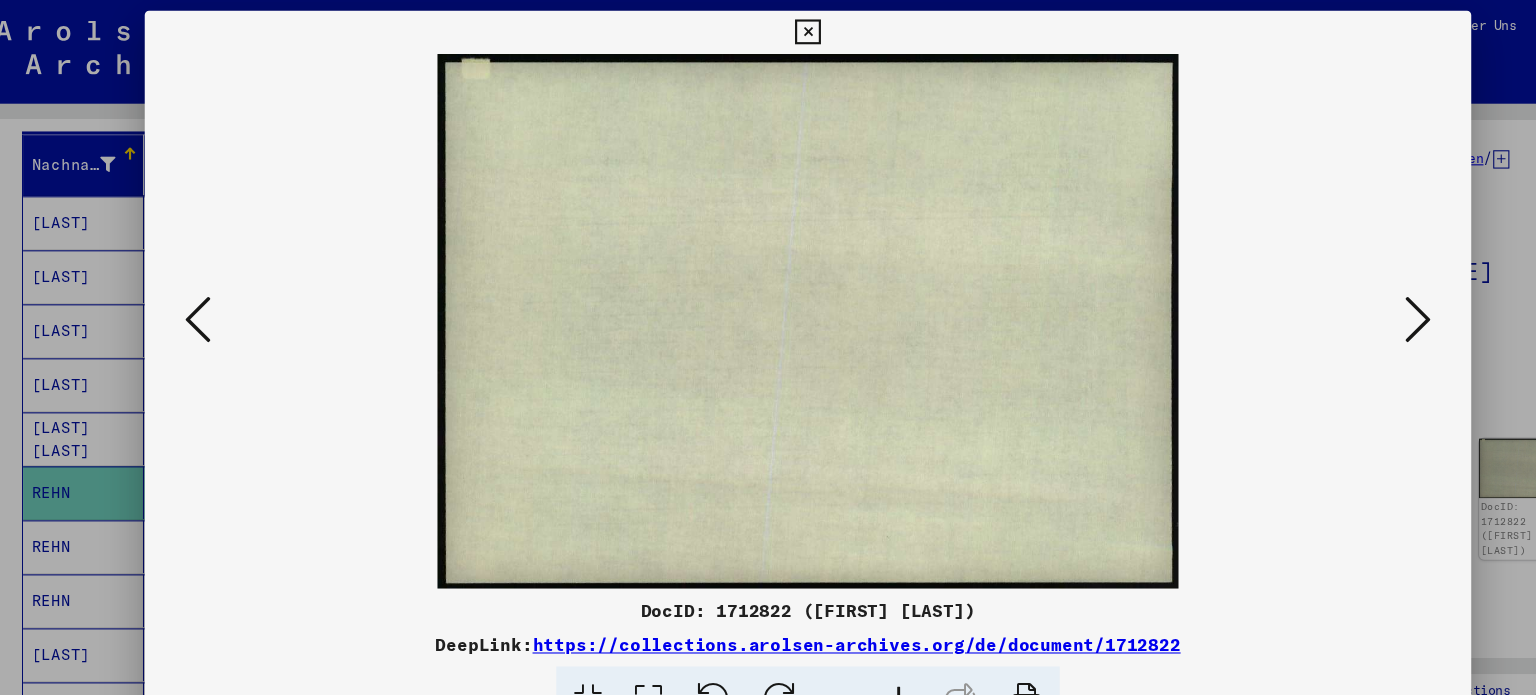 click at bounding box center [204, 296] 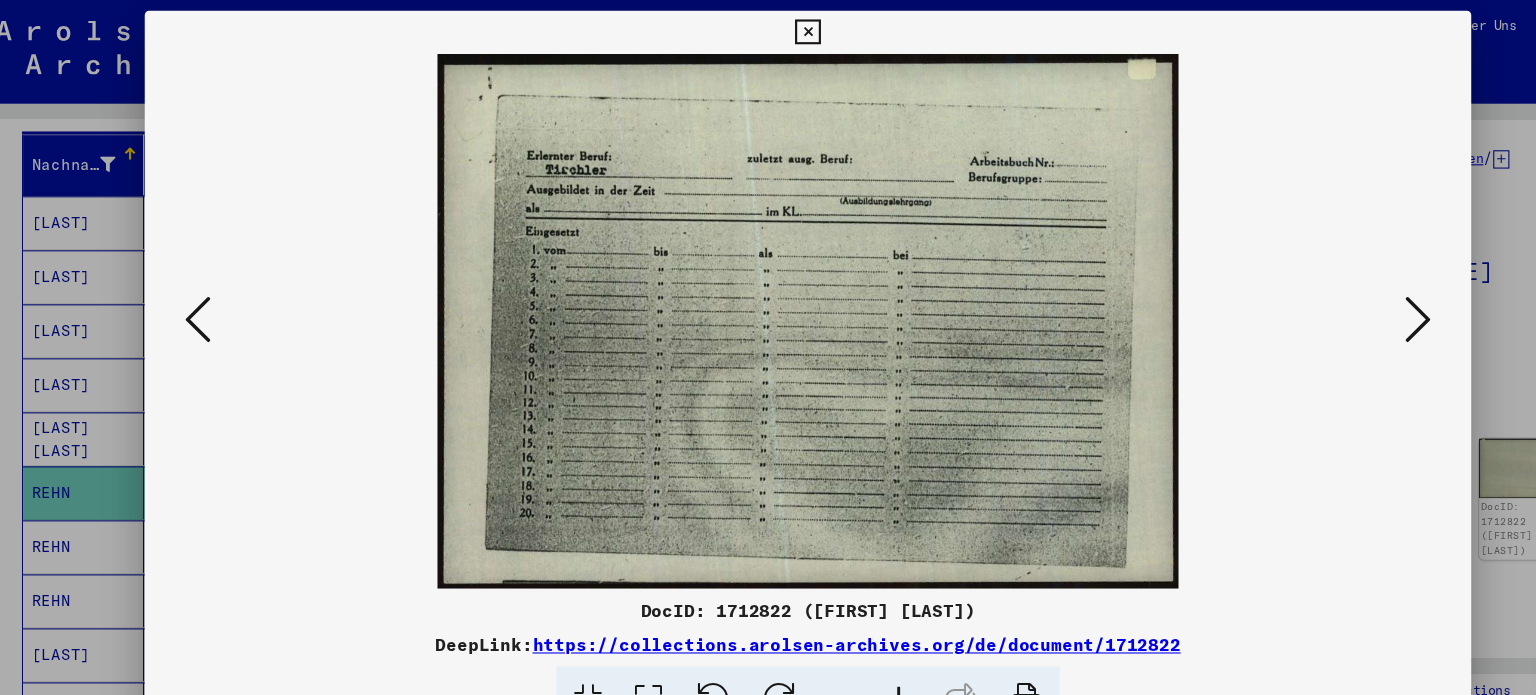 click at bounding box center (204, 296) 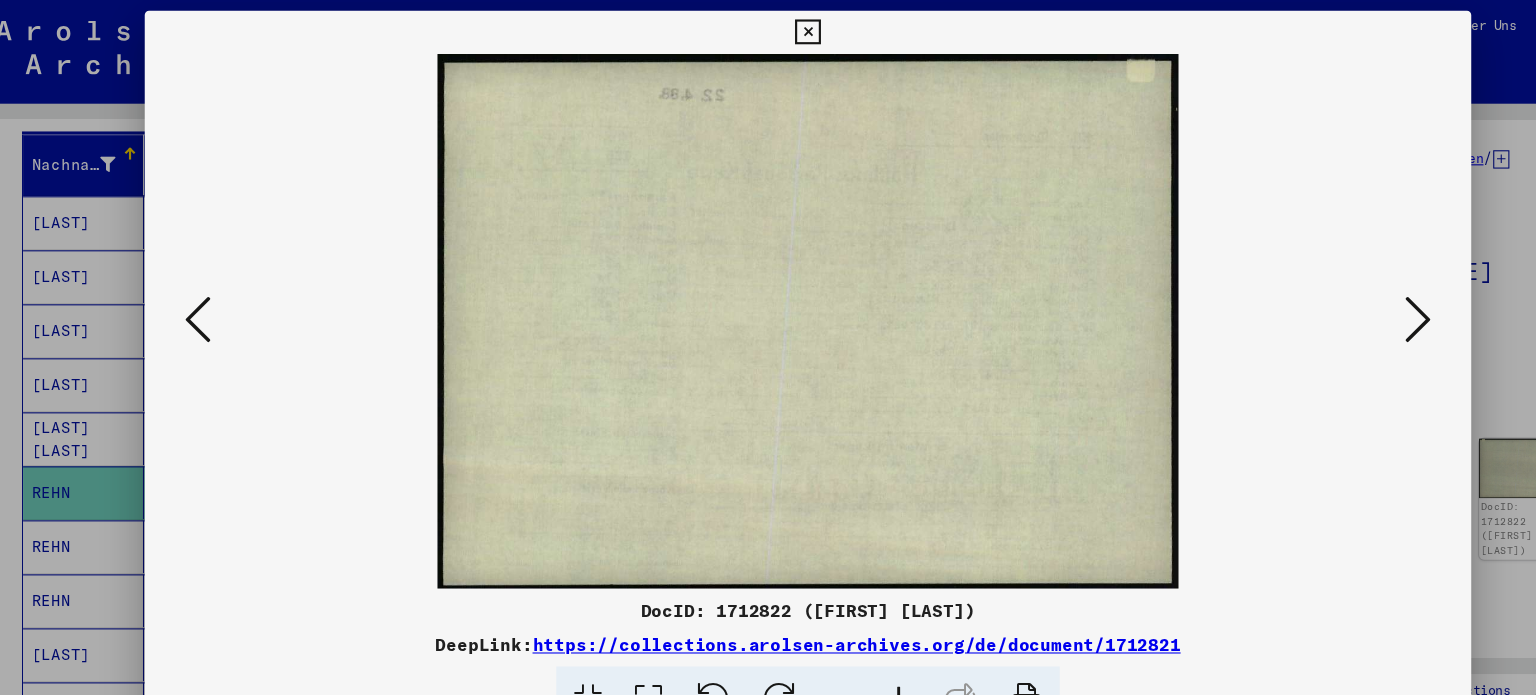 click at bounding box center (204, 296) 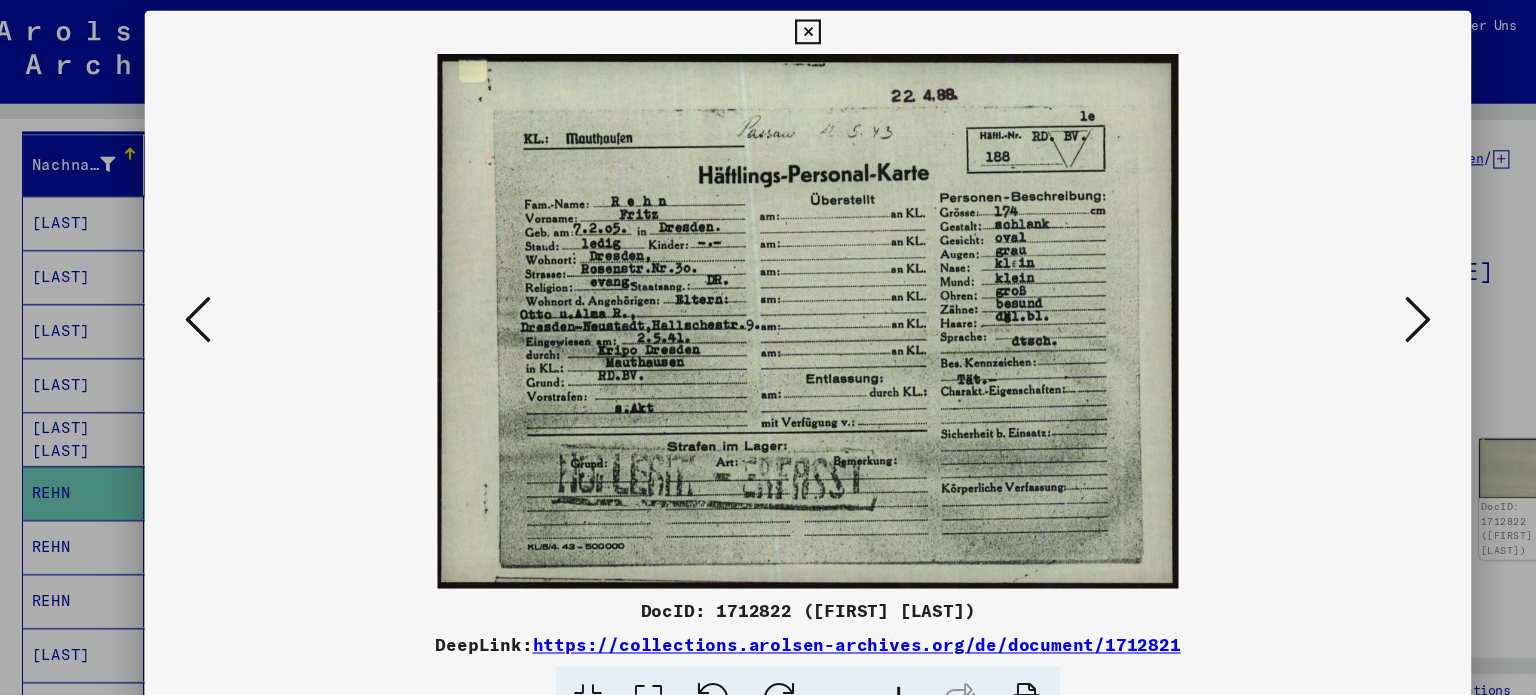 click at bounding box center [1332, 296] 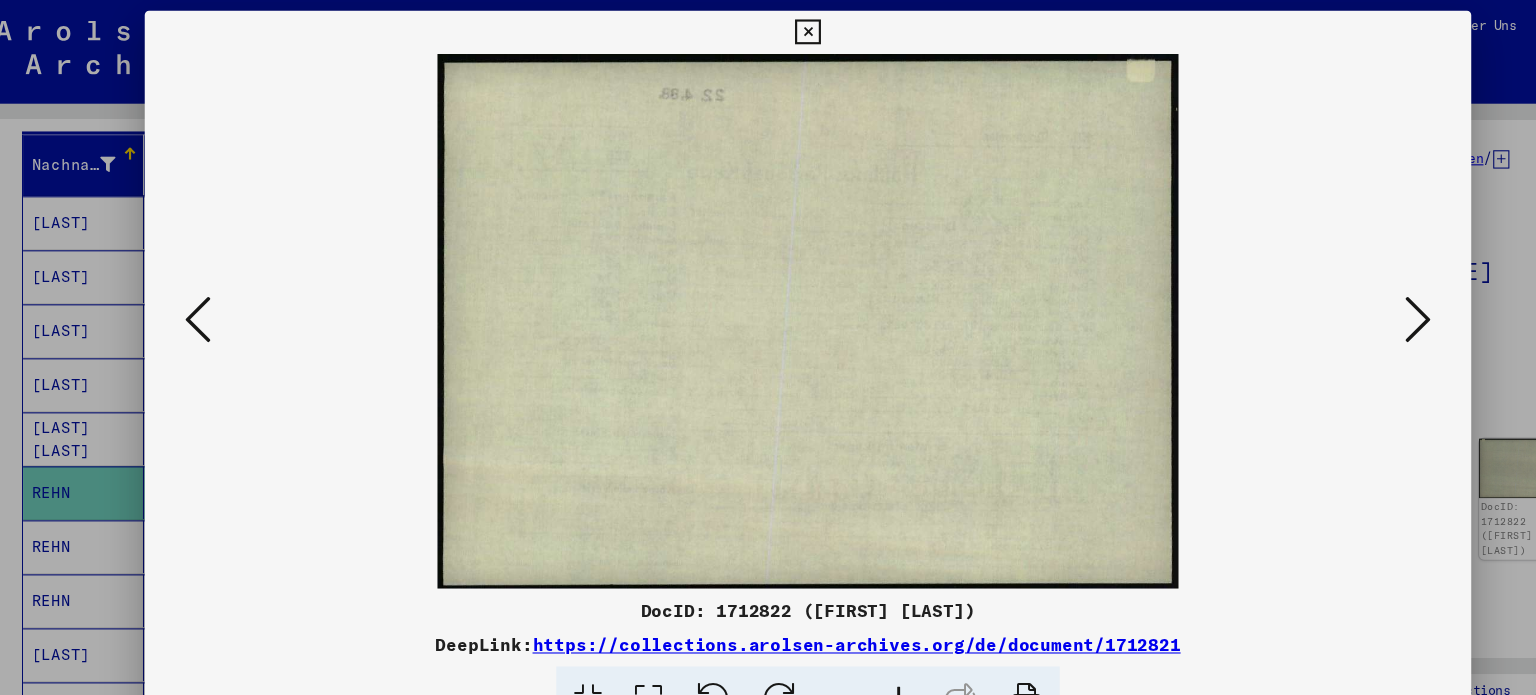 click at bounding box center (1332, 296) 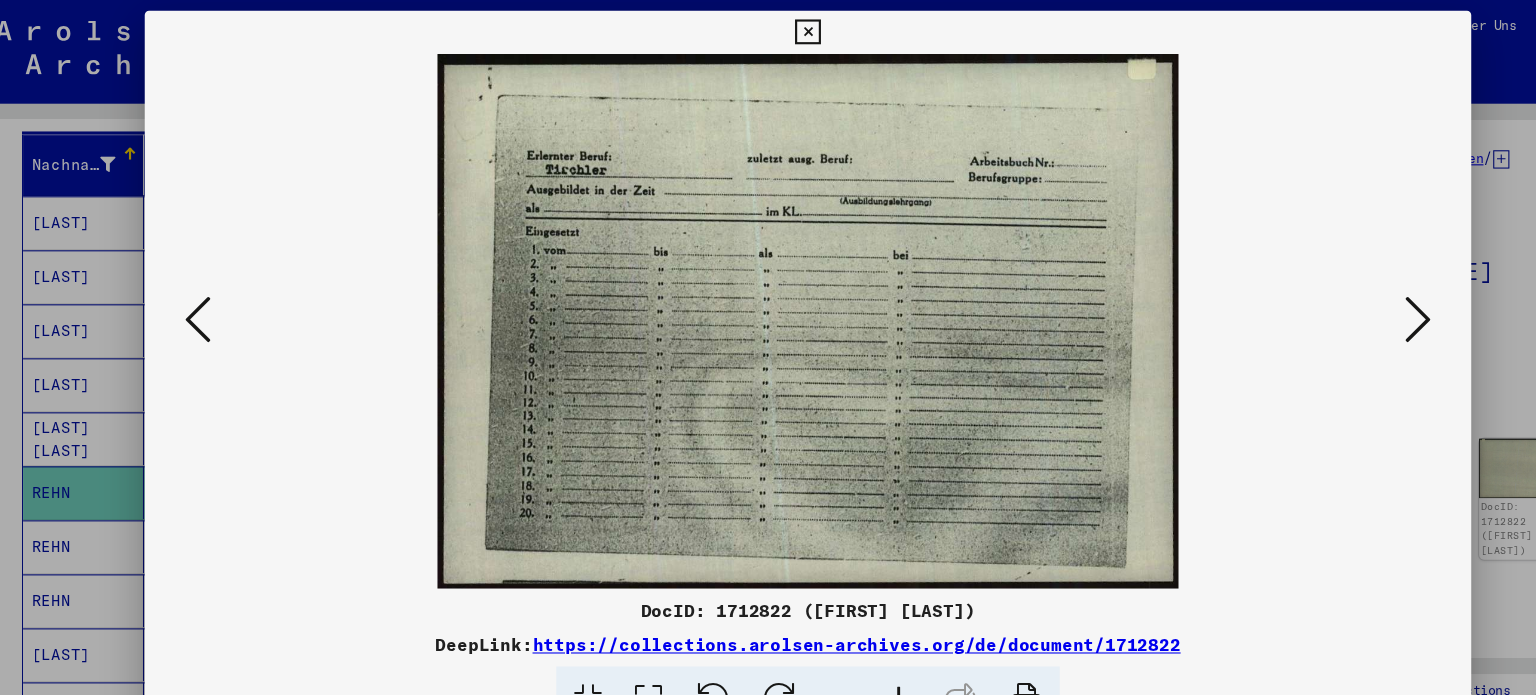 click at bounding box center [1332, 296] 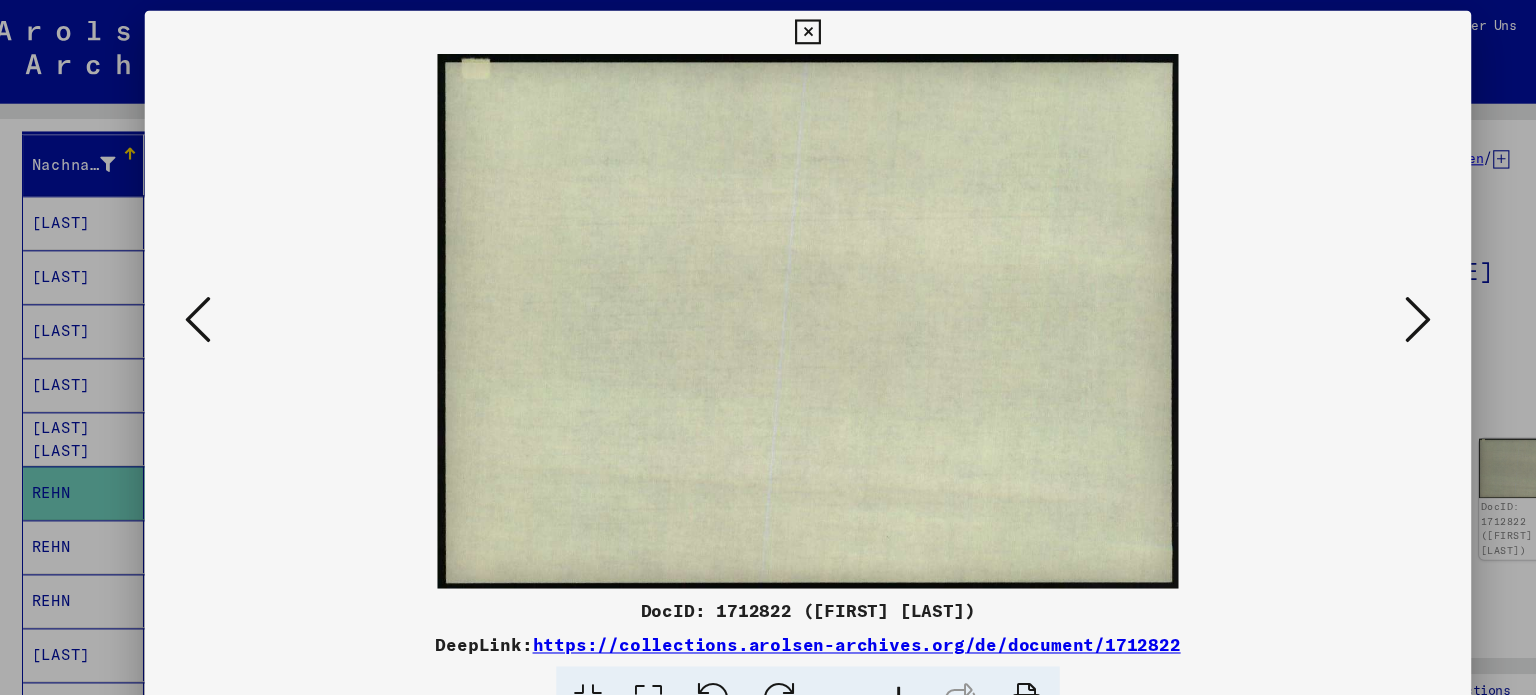 click at bounding box center [1332, 296] 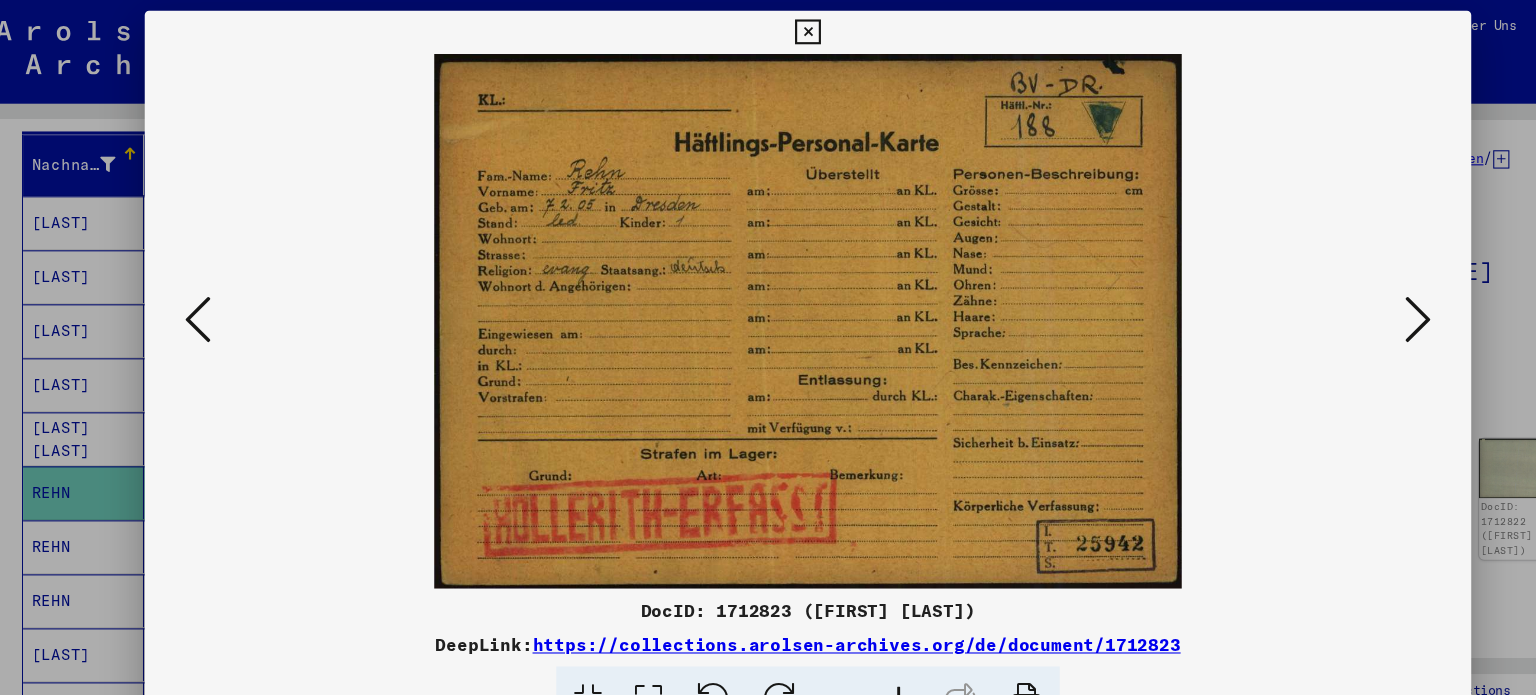 click at bounding box center [1332, 296] 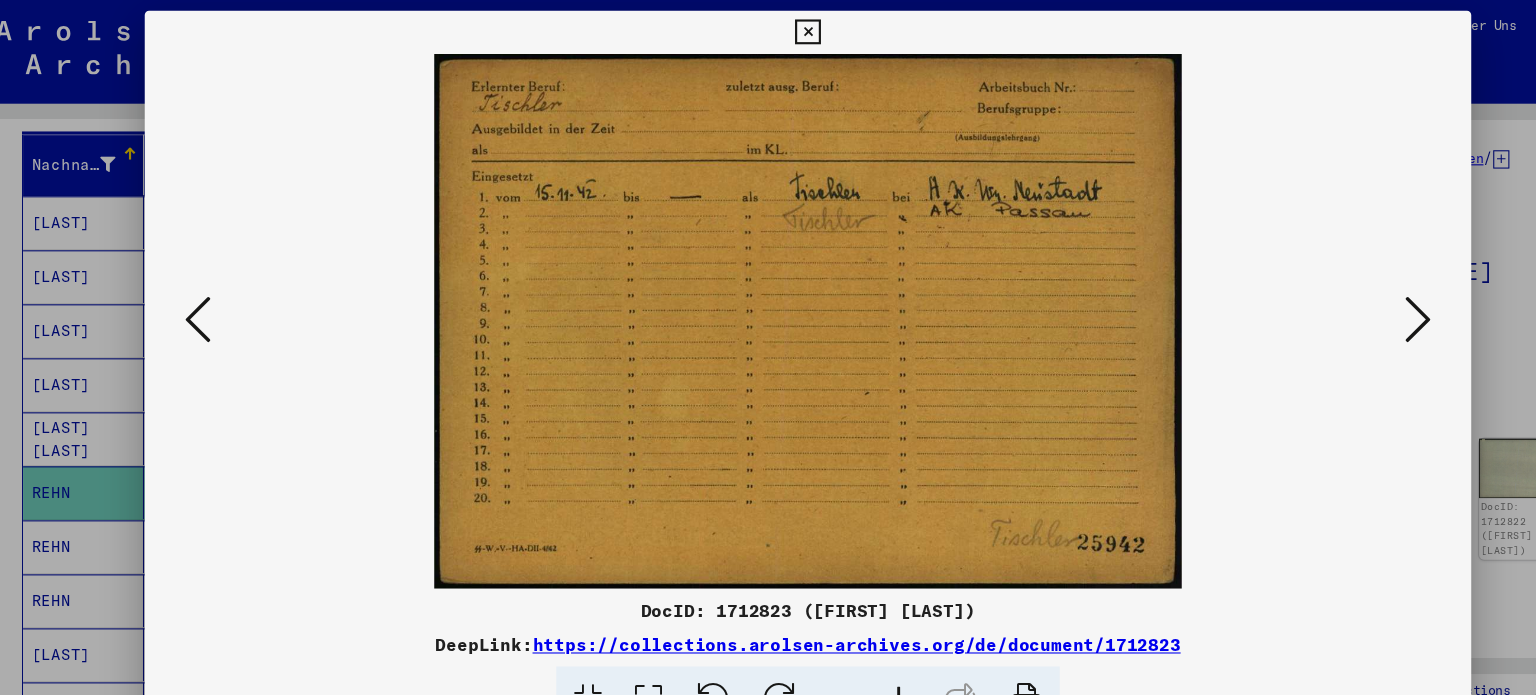 click at bounding box center [1332, 296] 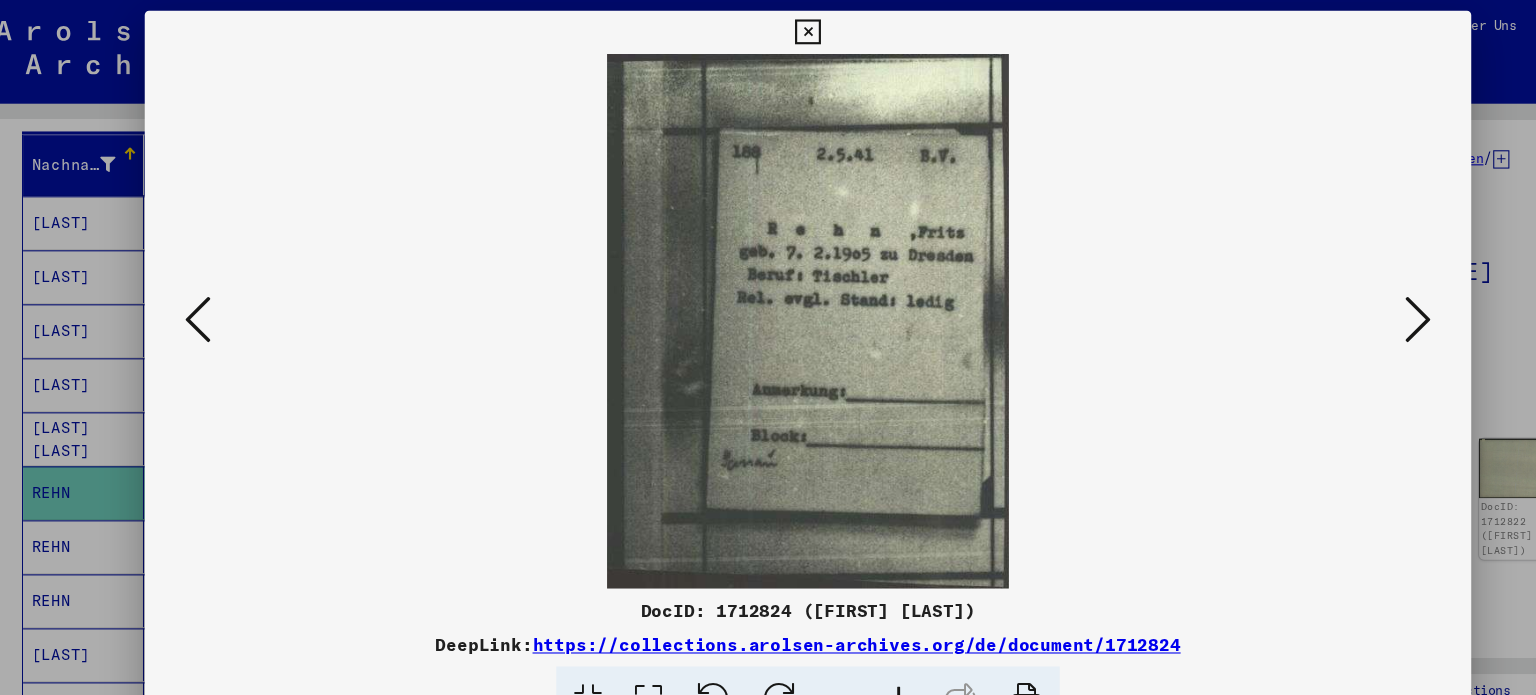 click at bounding box center [1332, 296] 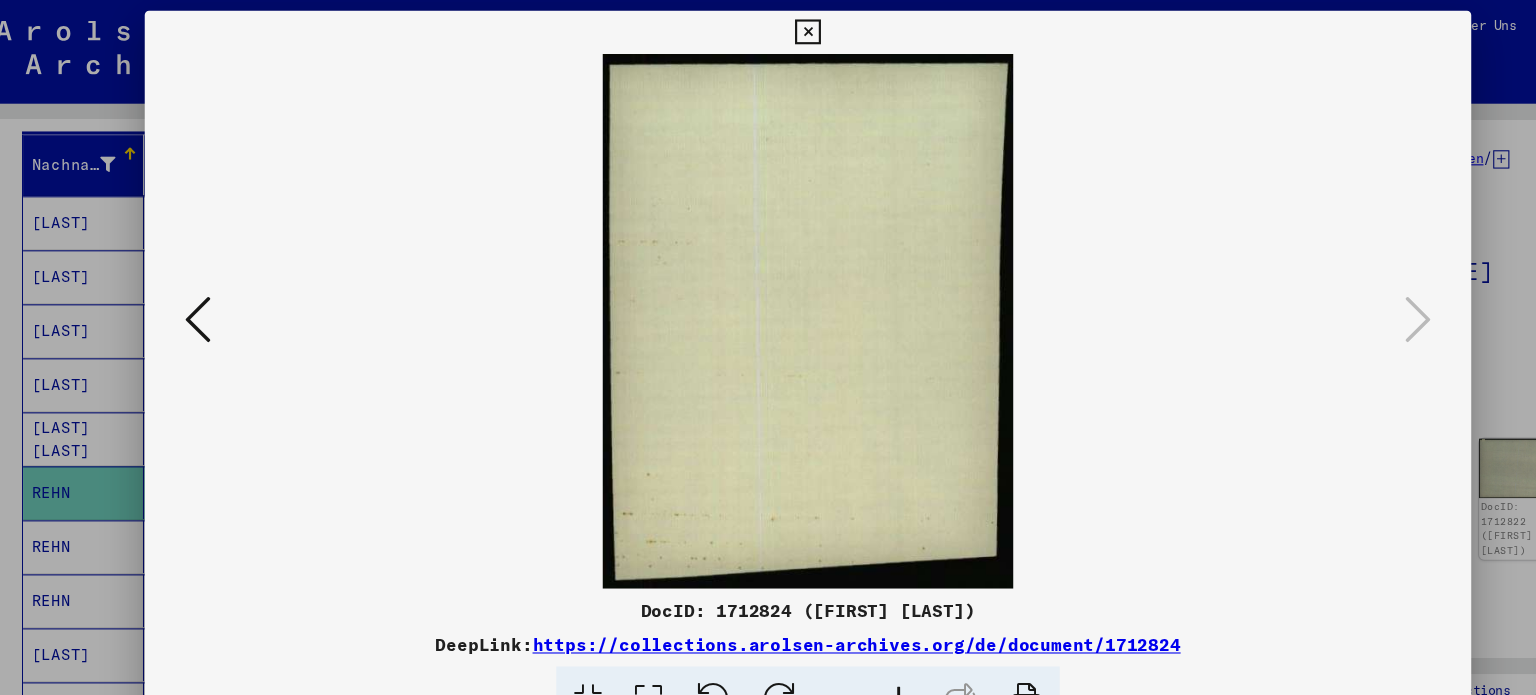 click at bounding box center (767, 30) 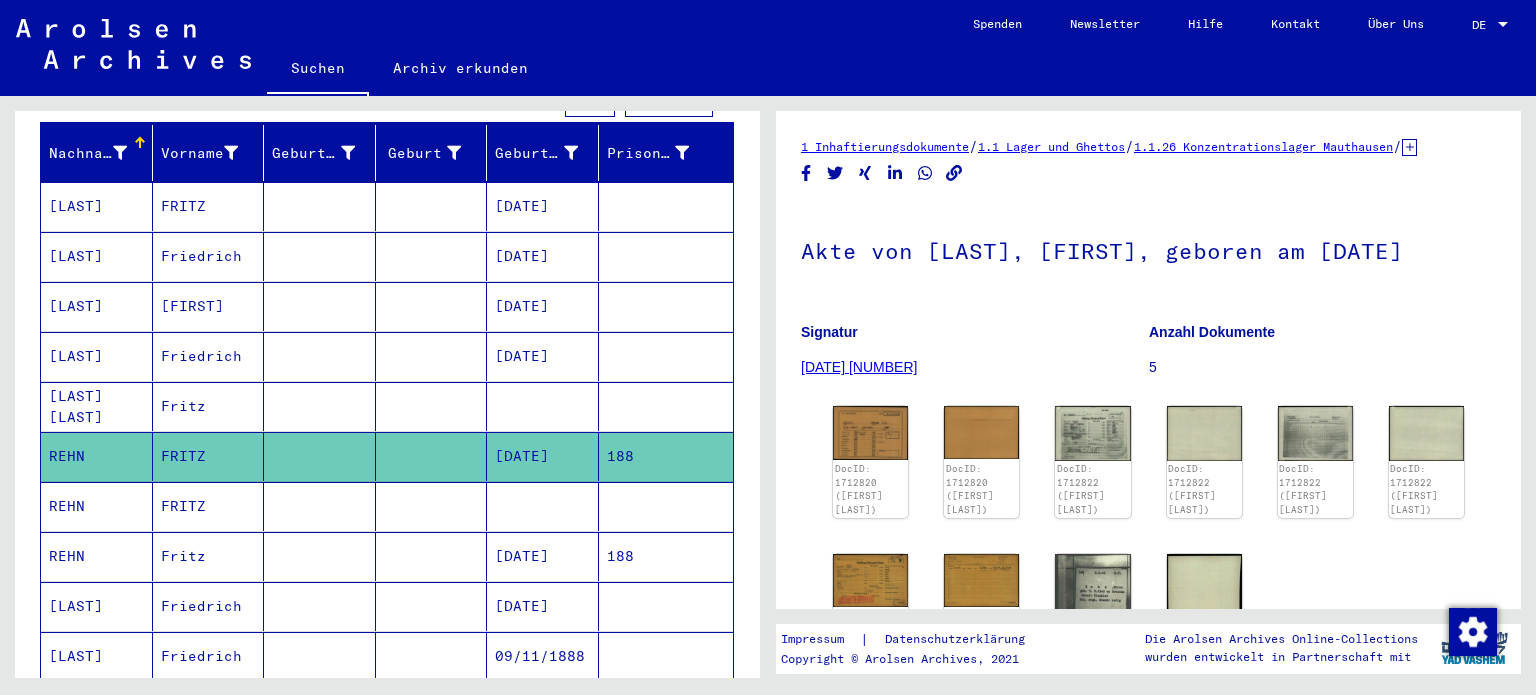 click at bounding box center (543, 556) 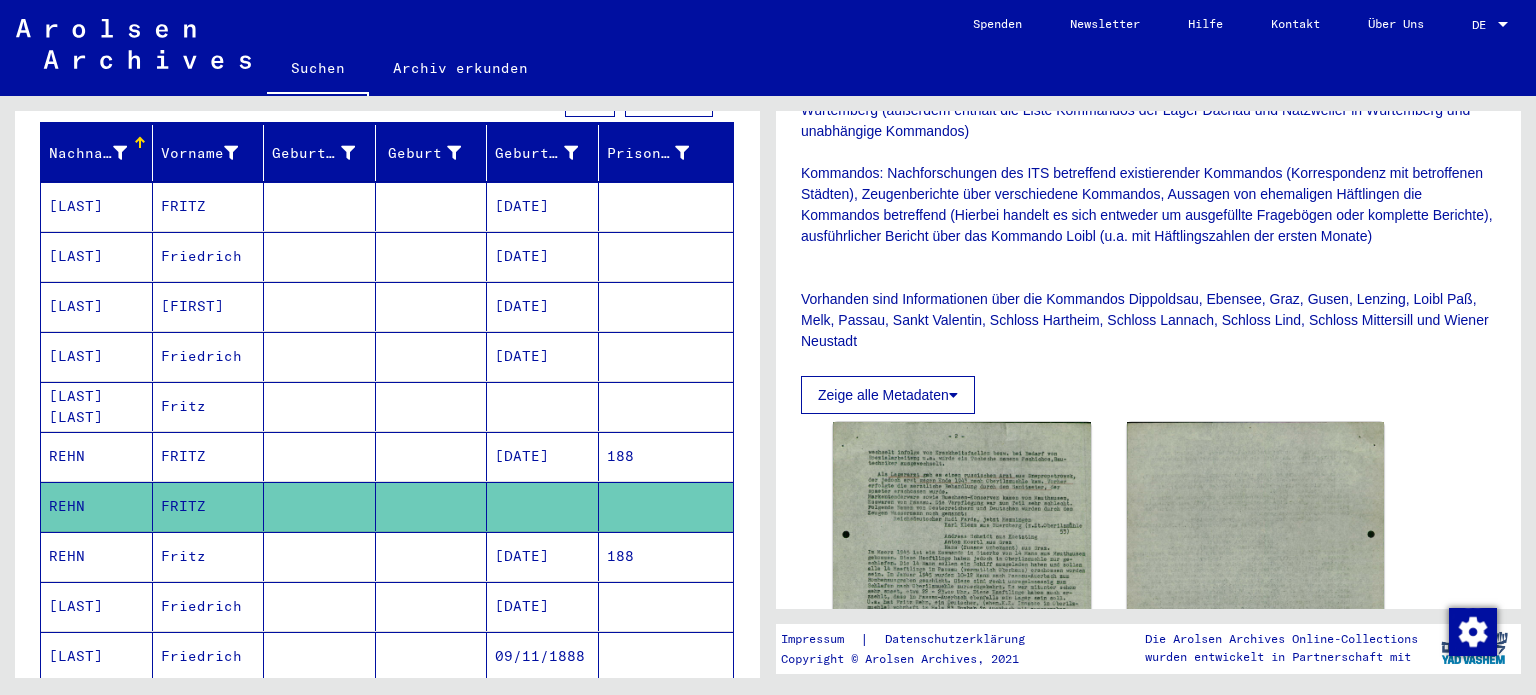 scroll, scrollTop: 424, scrollLeft: 0, axis: vertical 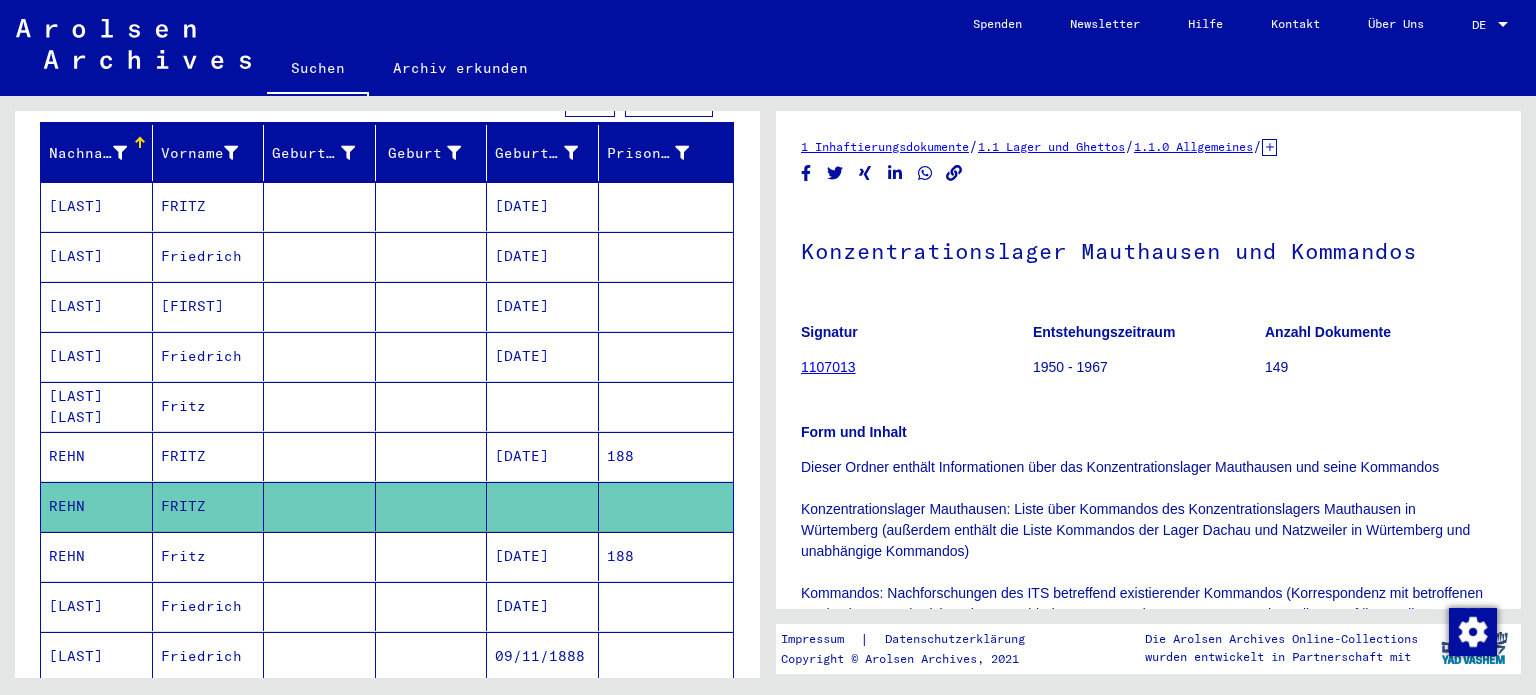 click 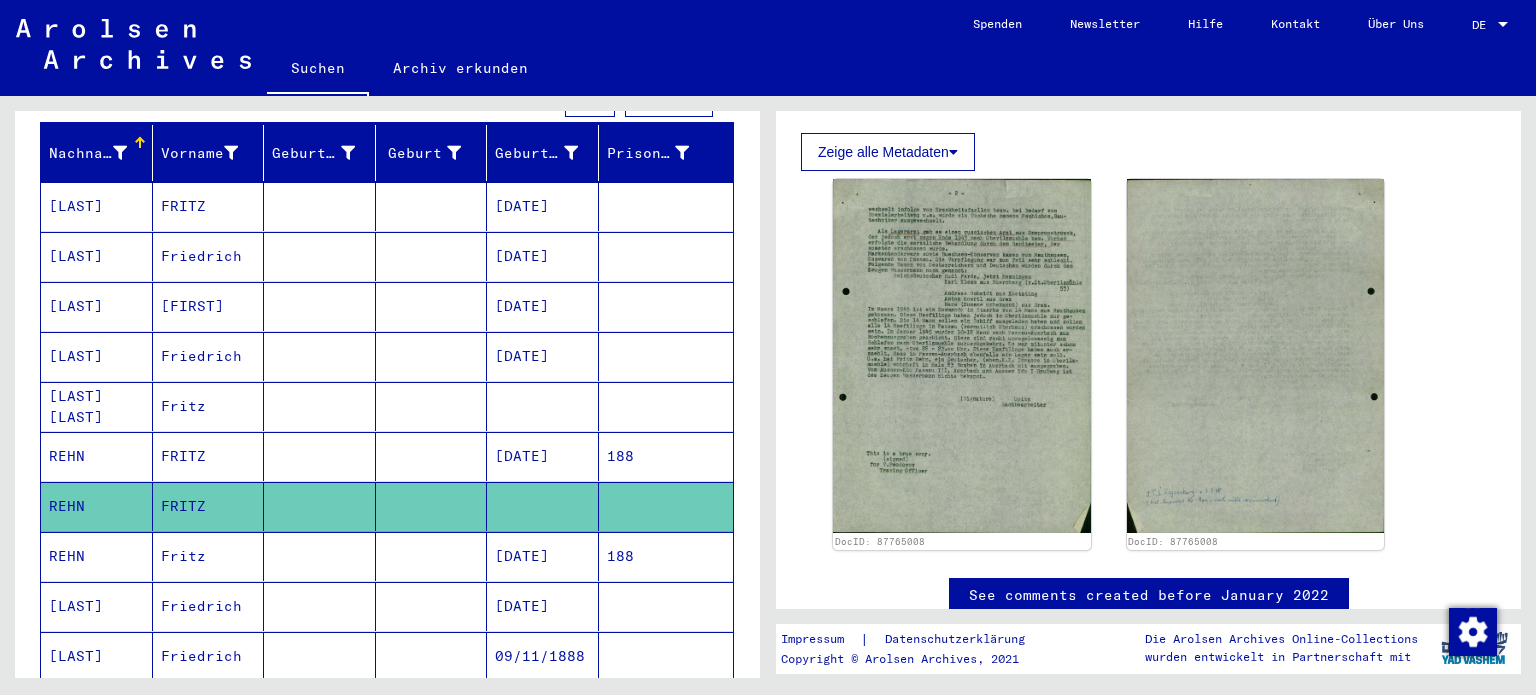 scroll, scrollTop: 684, scrollLeft: 0, axis: vertical 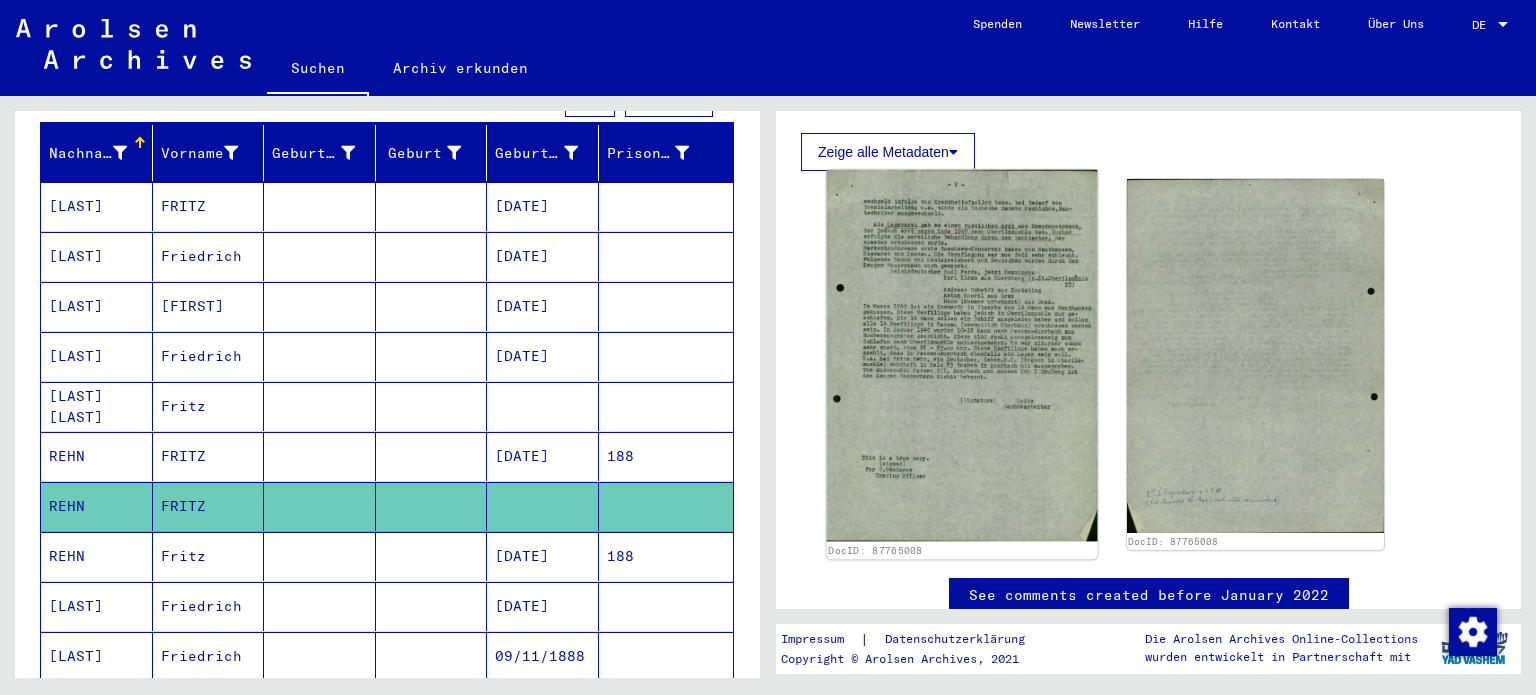 click 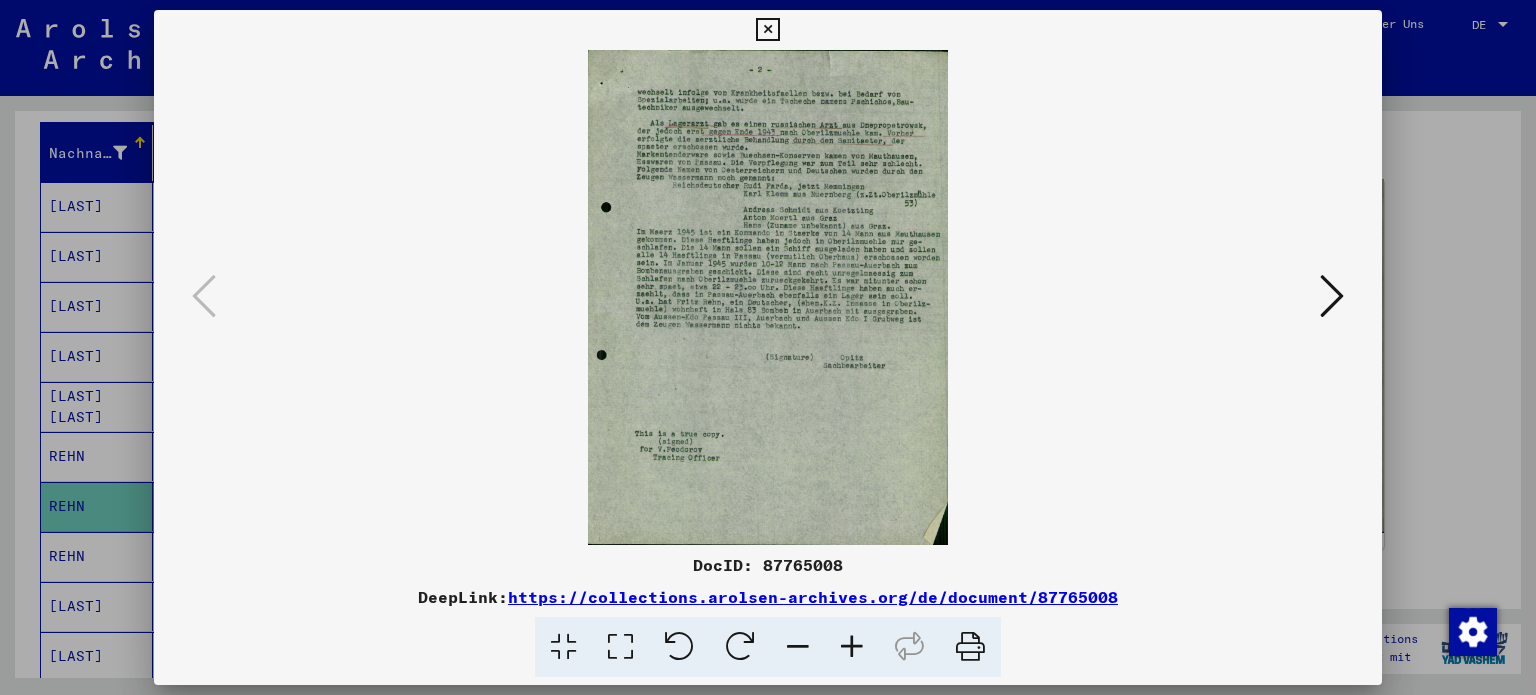 click at bounding box center [767, 30] 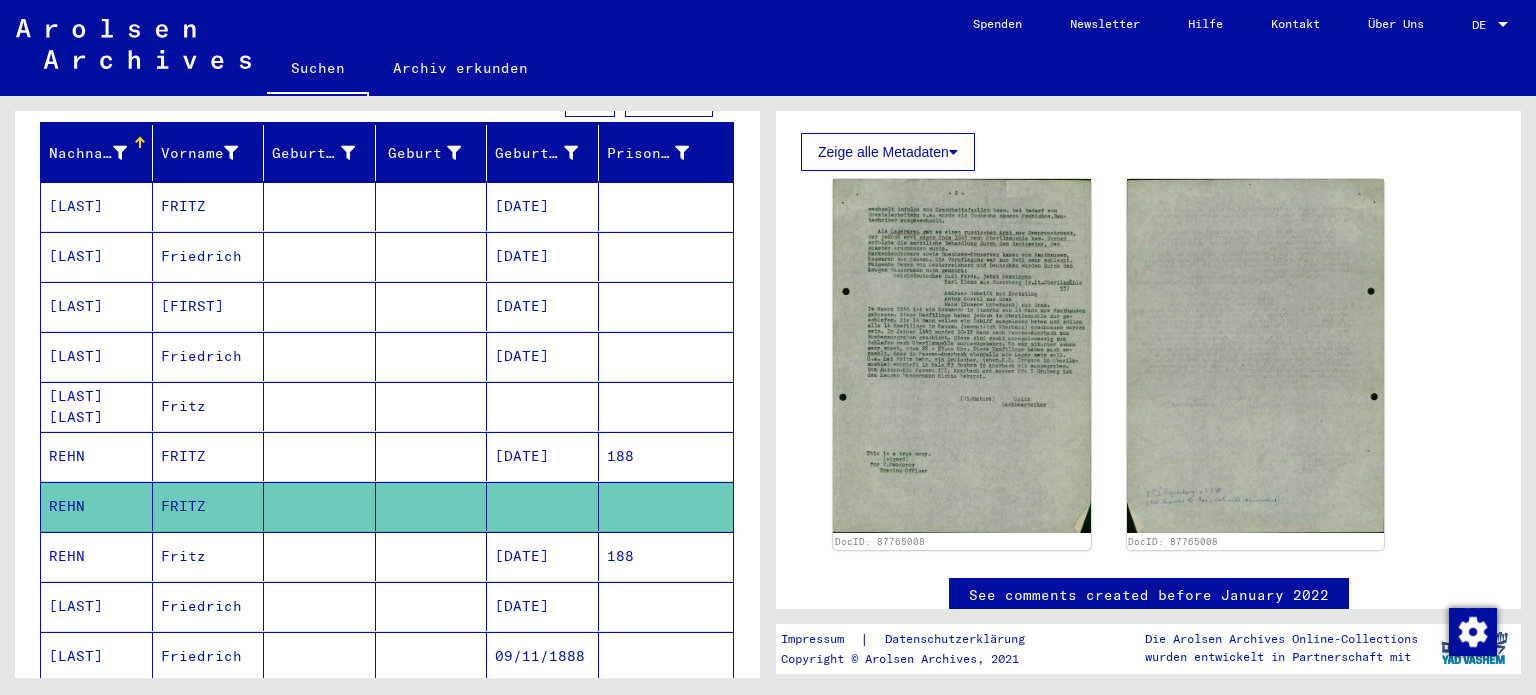 click on "[DATE]" at bounding box center [543, 506] 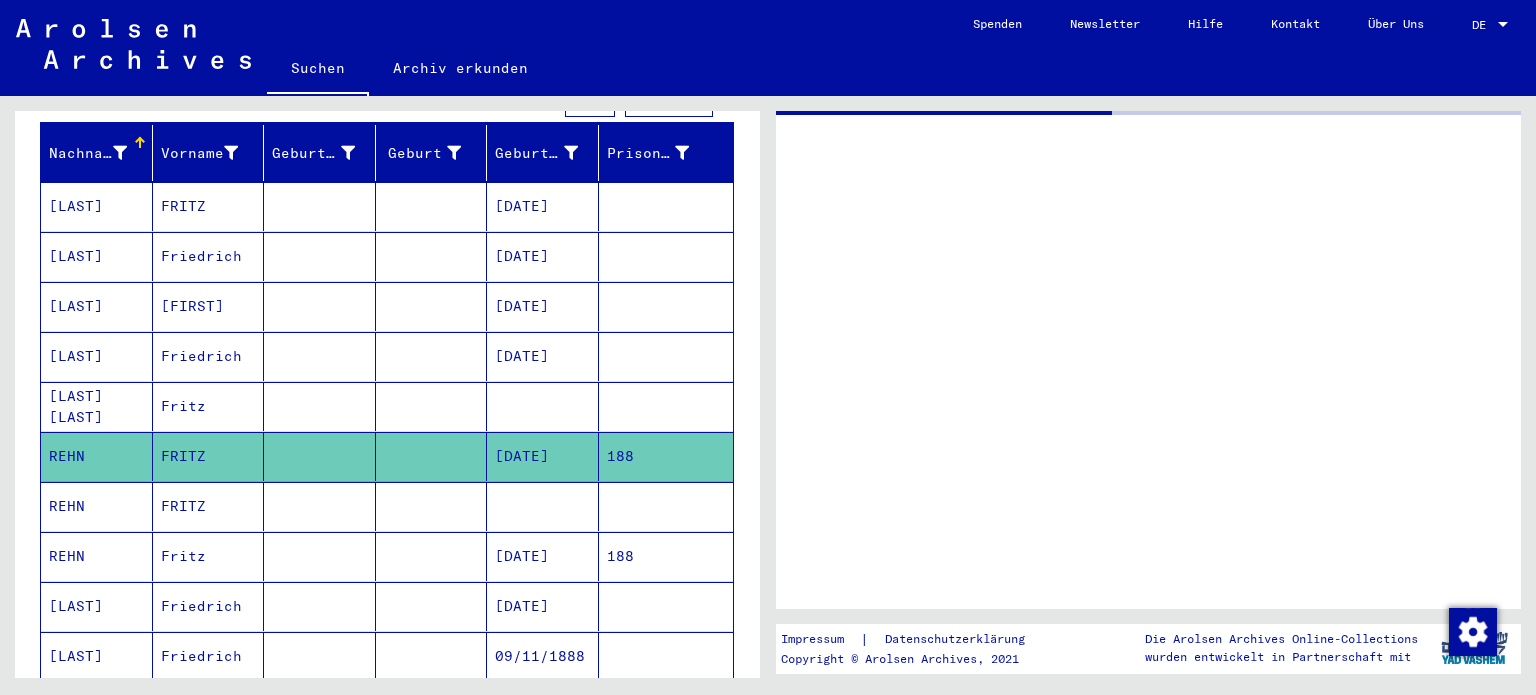 scroll, scrollTop: 0, scrollLeft: 0, axis: both 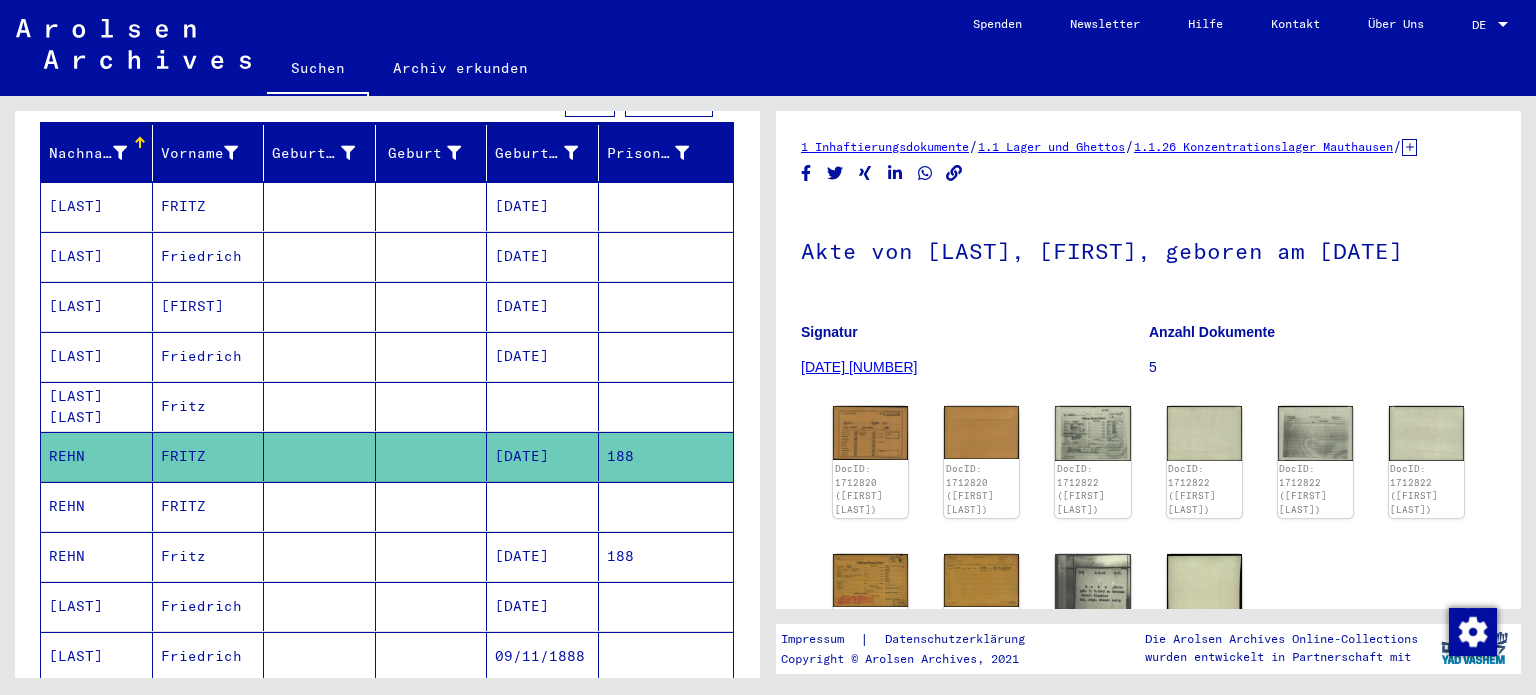 click 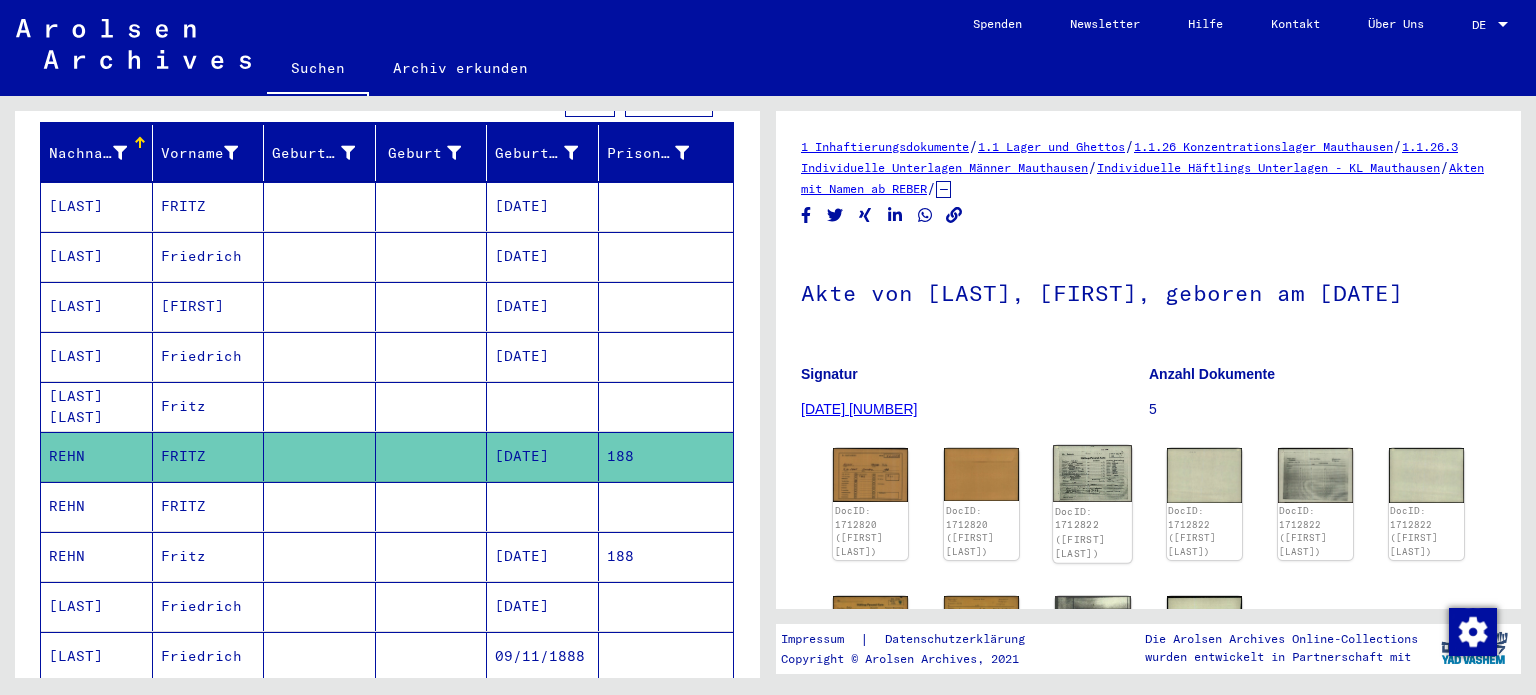 click 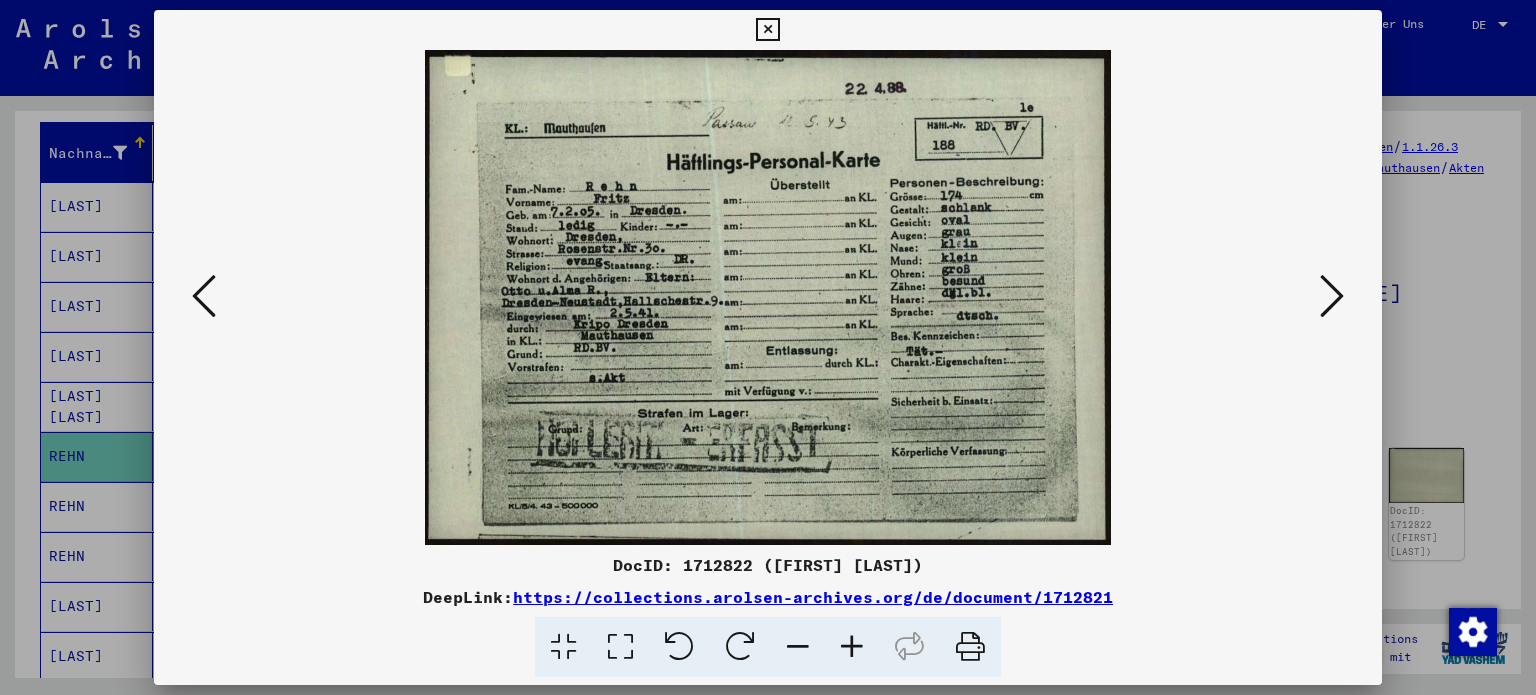 click at bounding box center [767, 30] 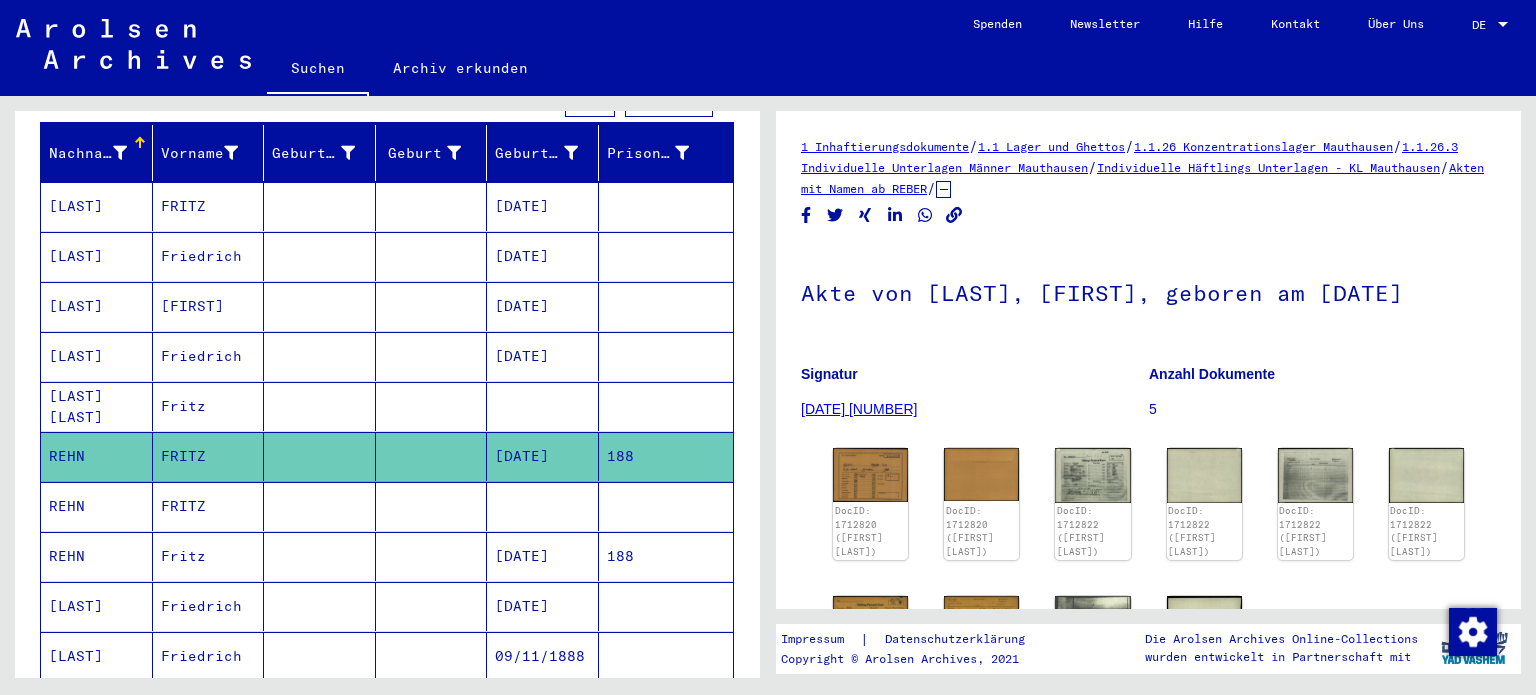 scroll, scrollTop: 0, scrollLeft: 0, axis: both 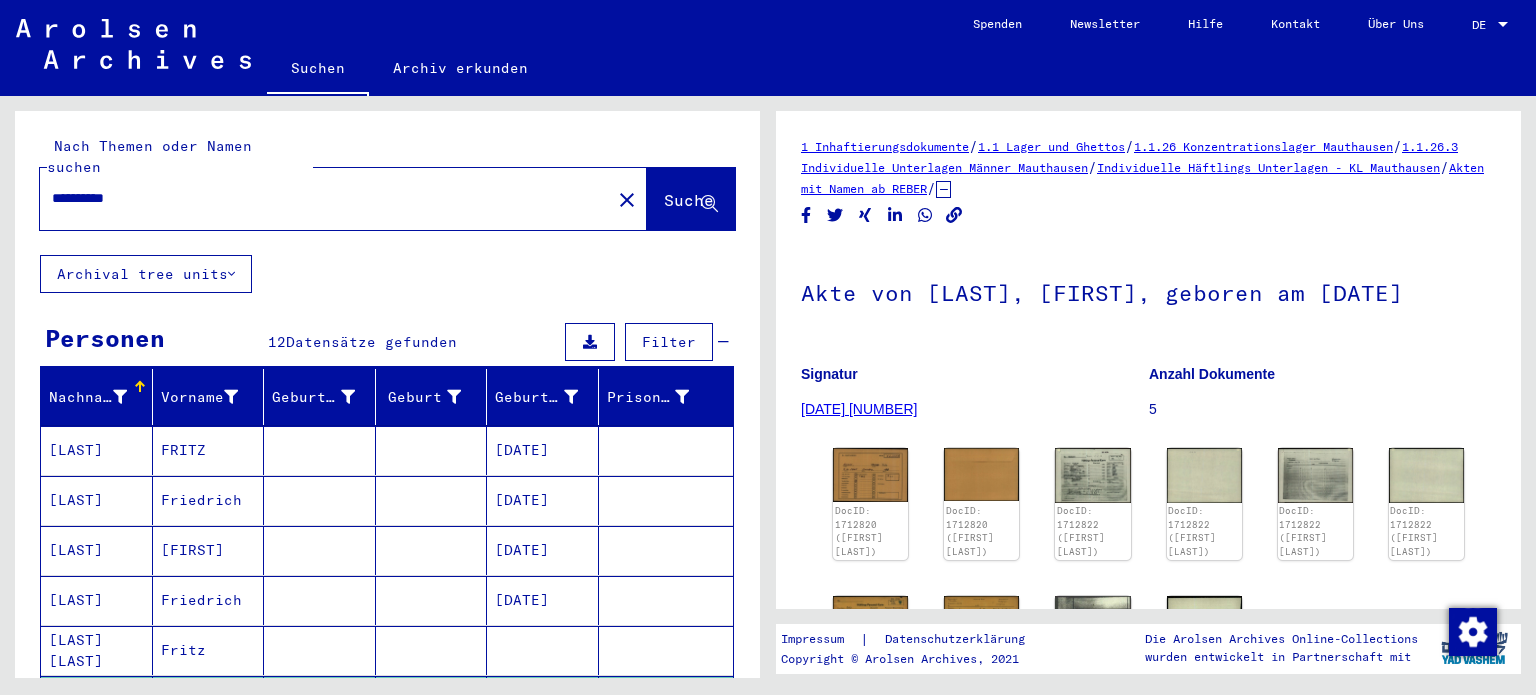 click on "**********" at bounding box center [325, 198] 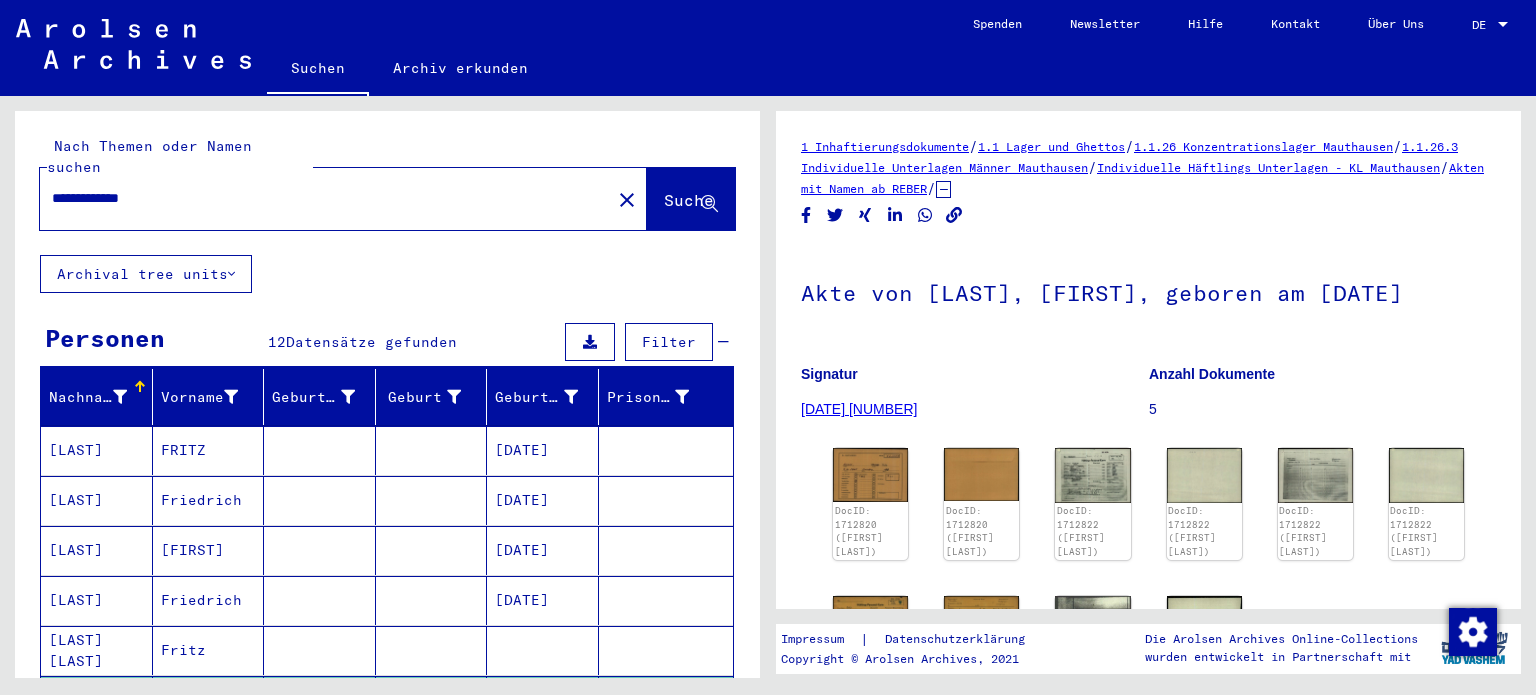 type on "**********" 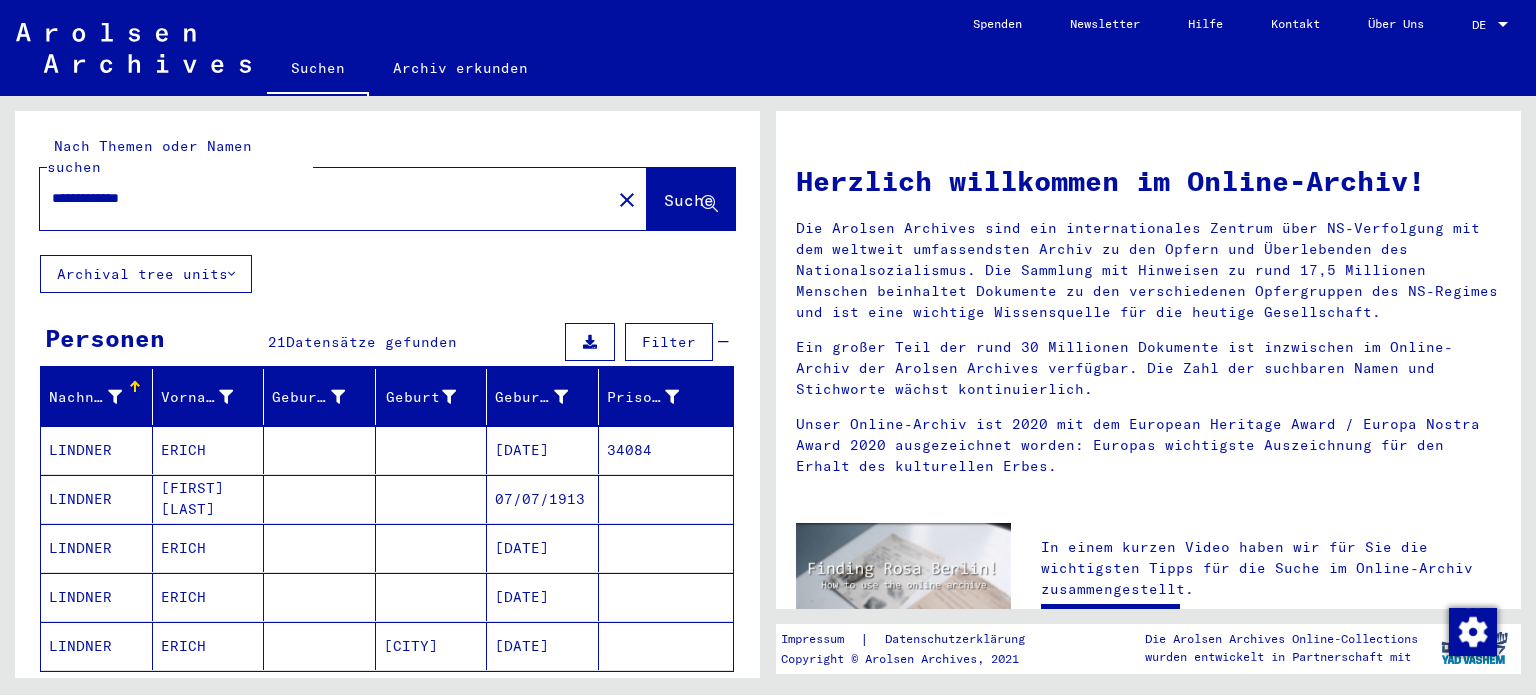 click at bounding box center (320, 499) 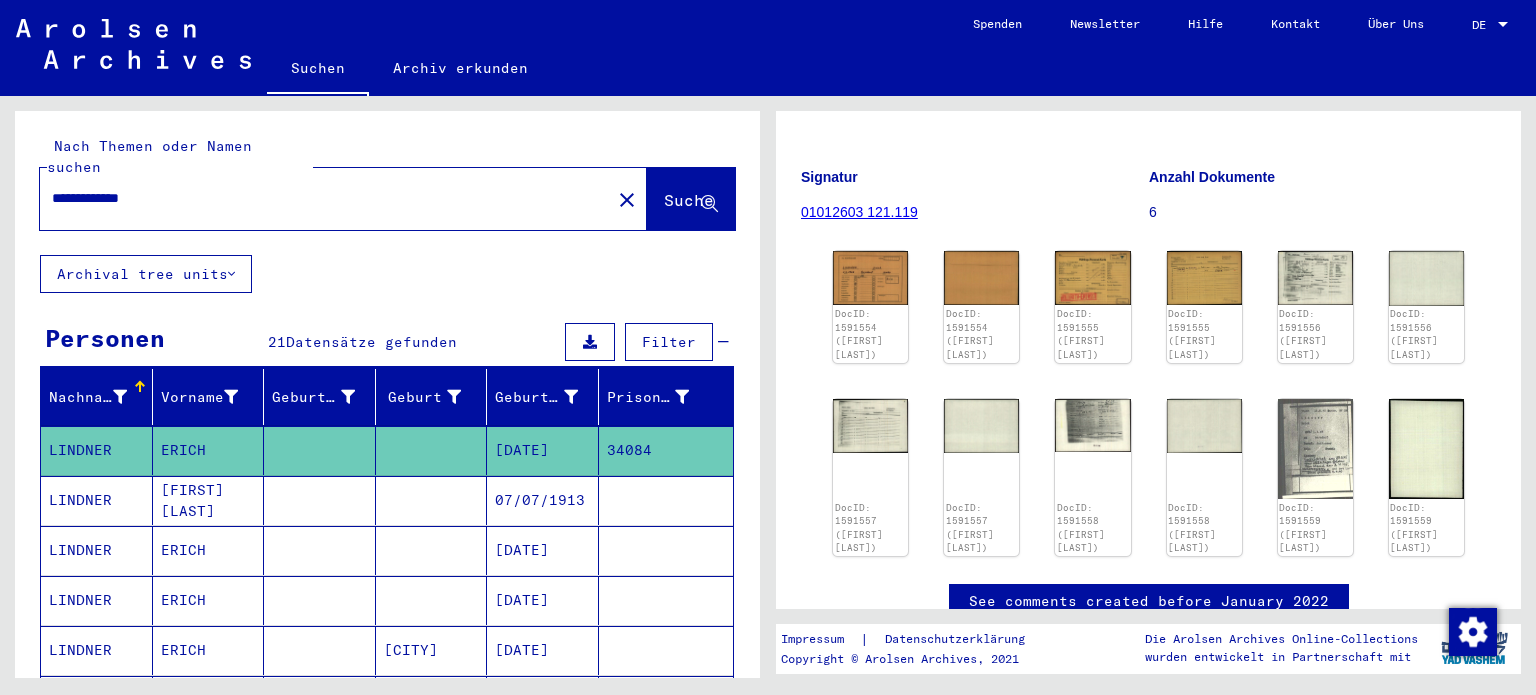 scroll, scrollTop: 159, scrollLeft: 0, axis: vertical 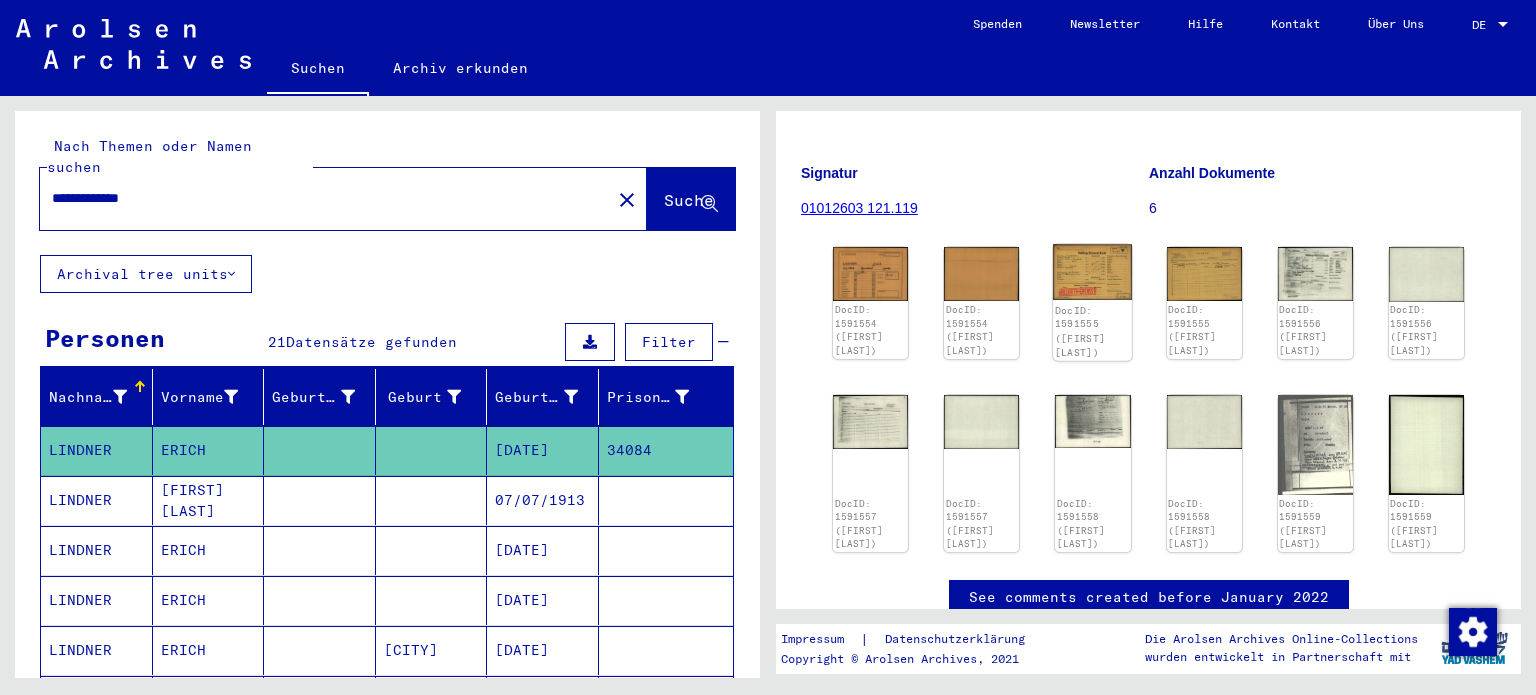 click 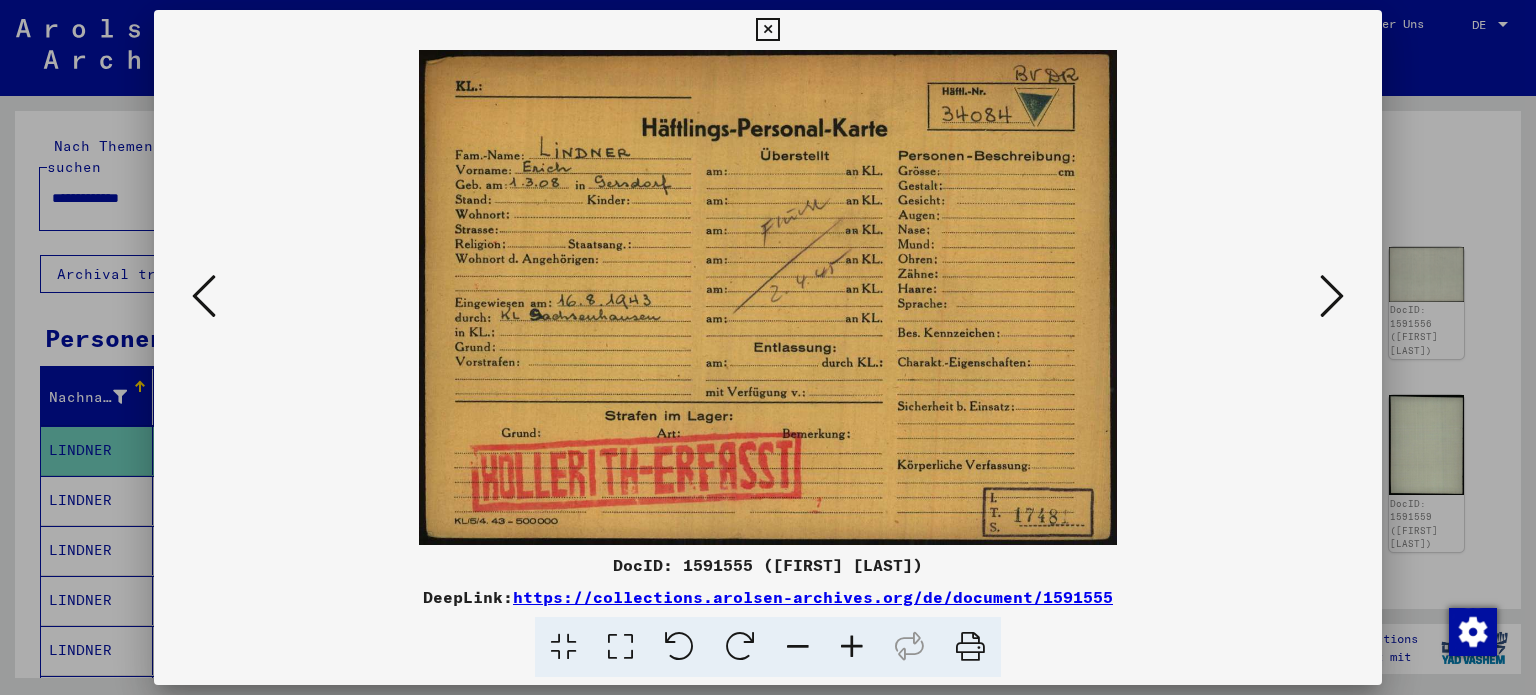 click at bounding box center [1332, 296] 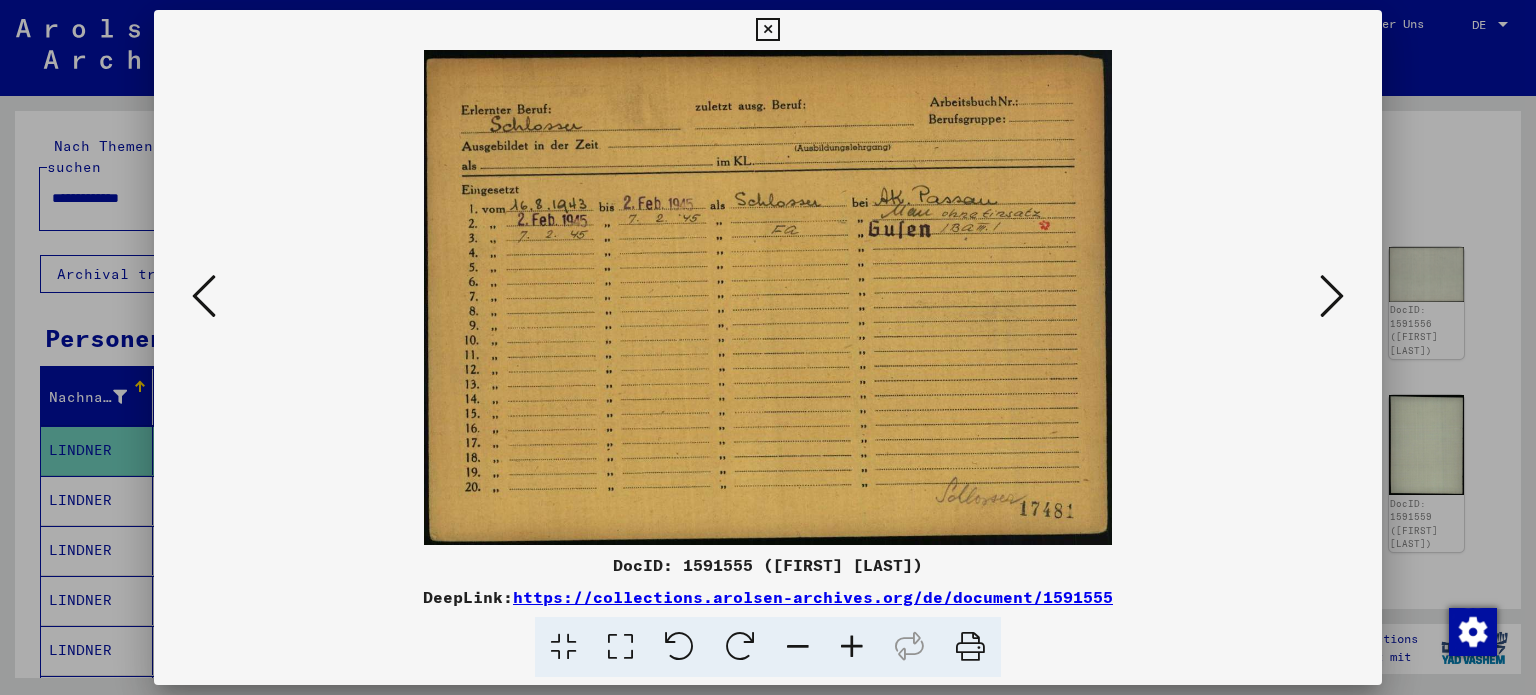 click at bounding box center (1332, 296) 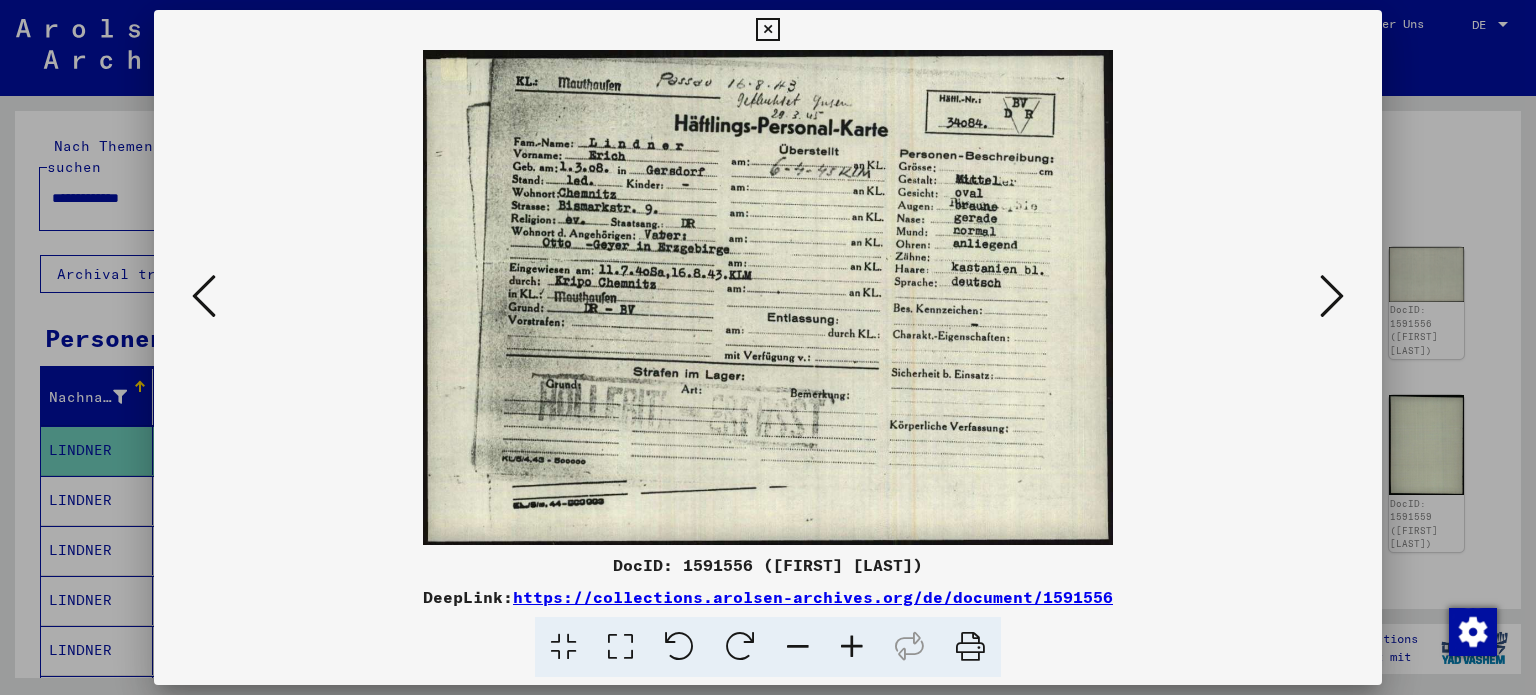 click at bounding box center (204, 296) 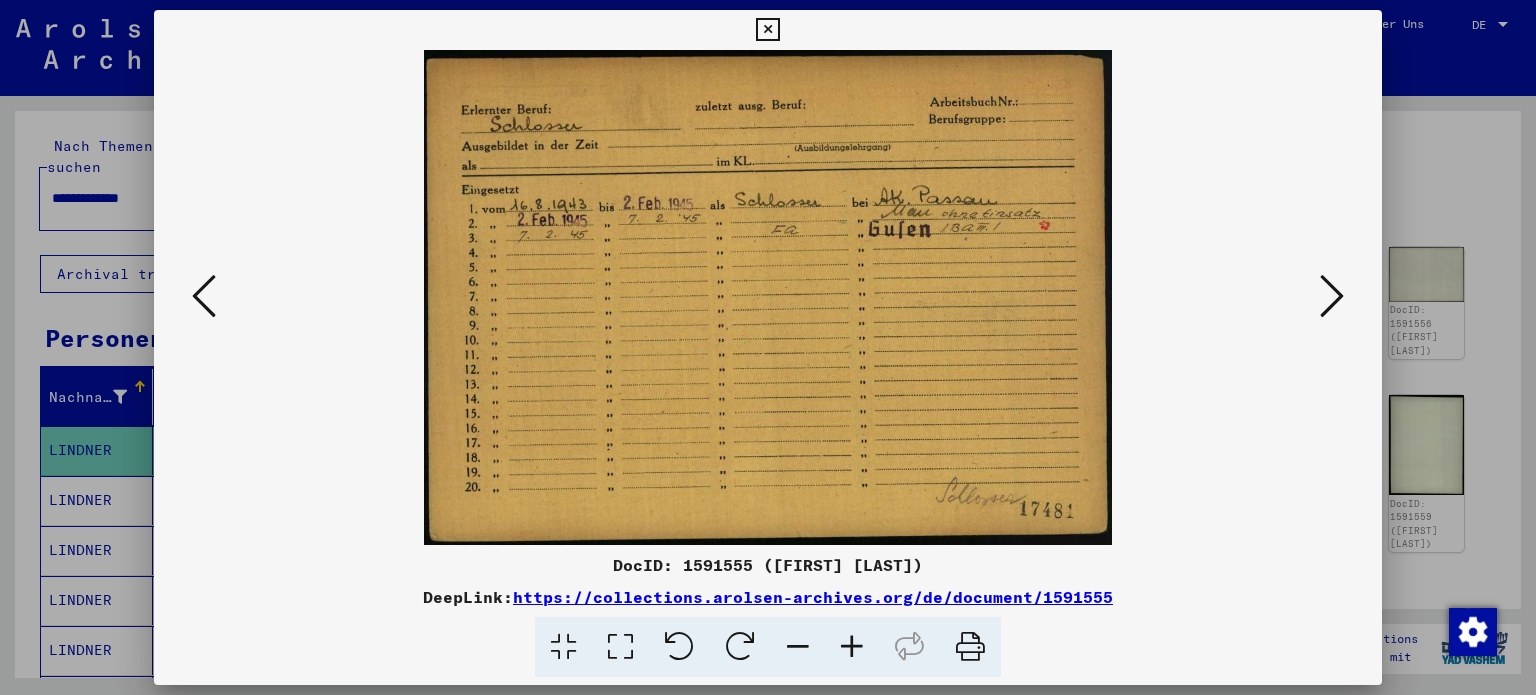 click at bounding box center [204, 296] 